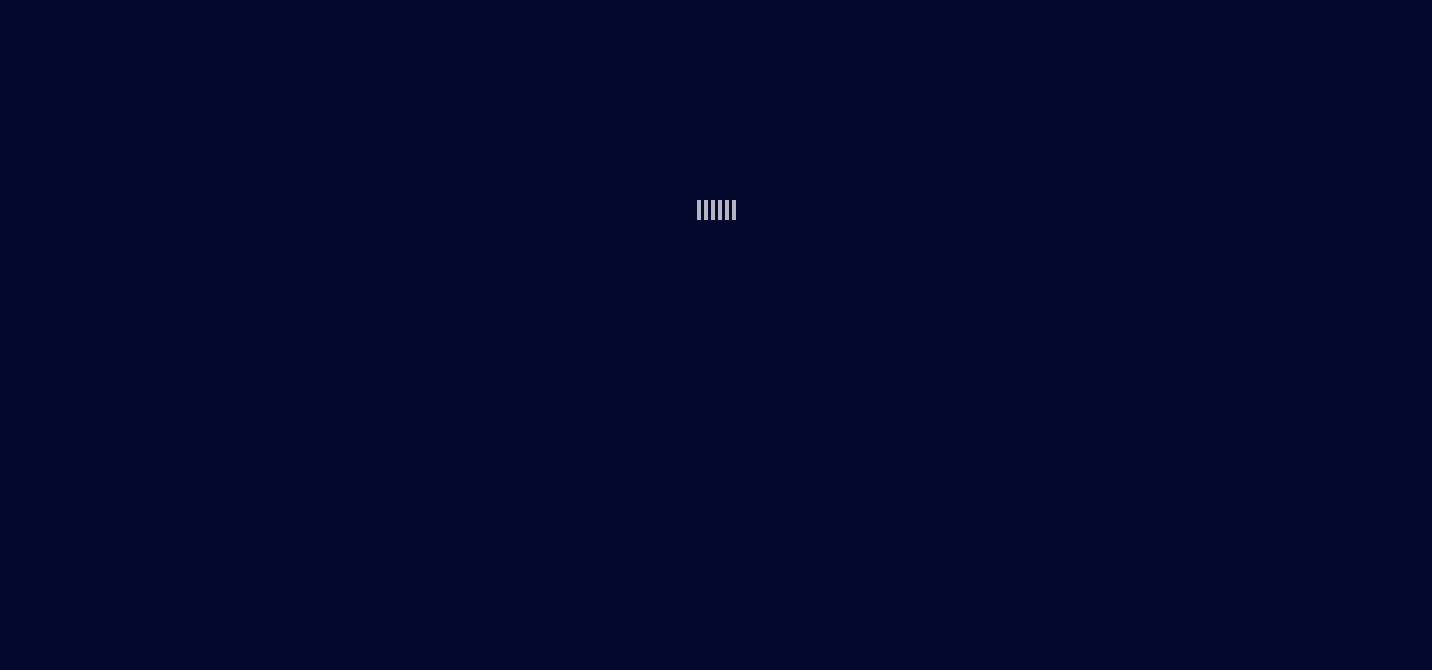 scroll, scrollTop: 0, scrollLeft: 0, axis: both 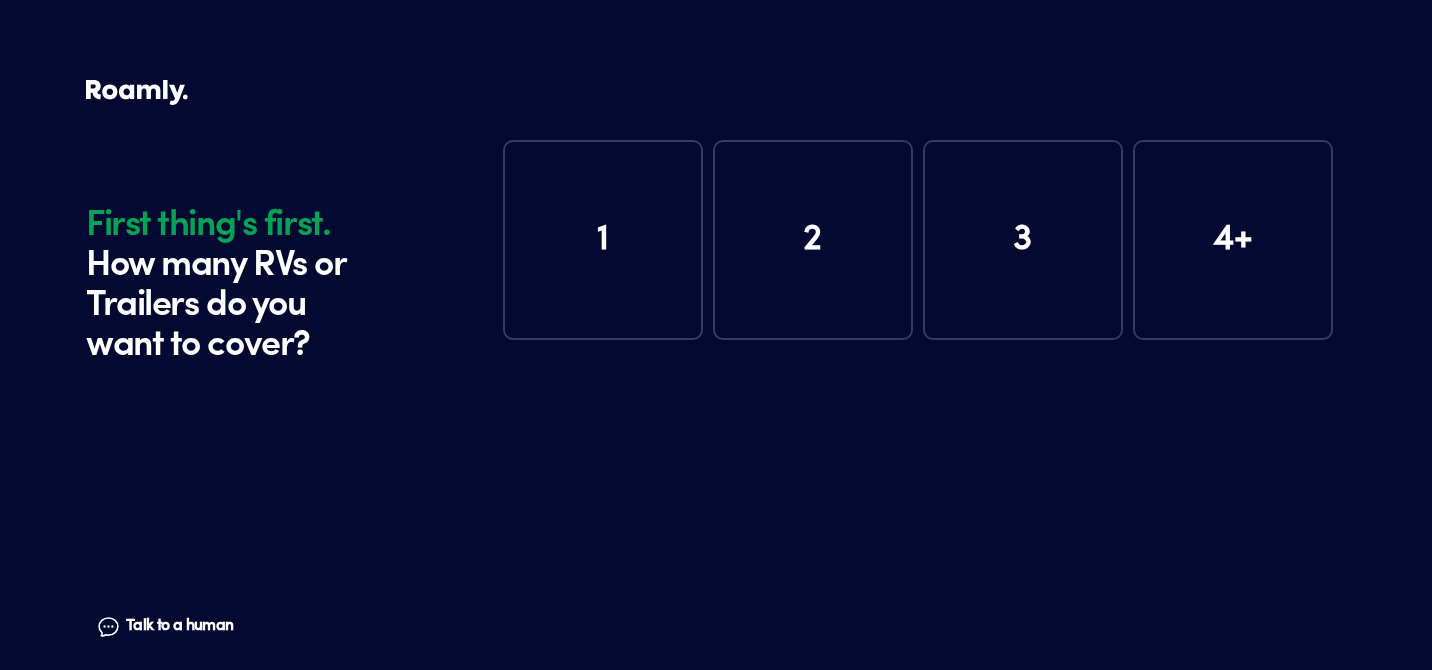 click on "1" at bounding box center [603, 240] 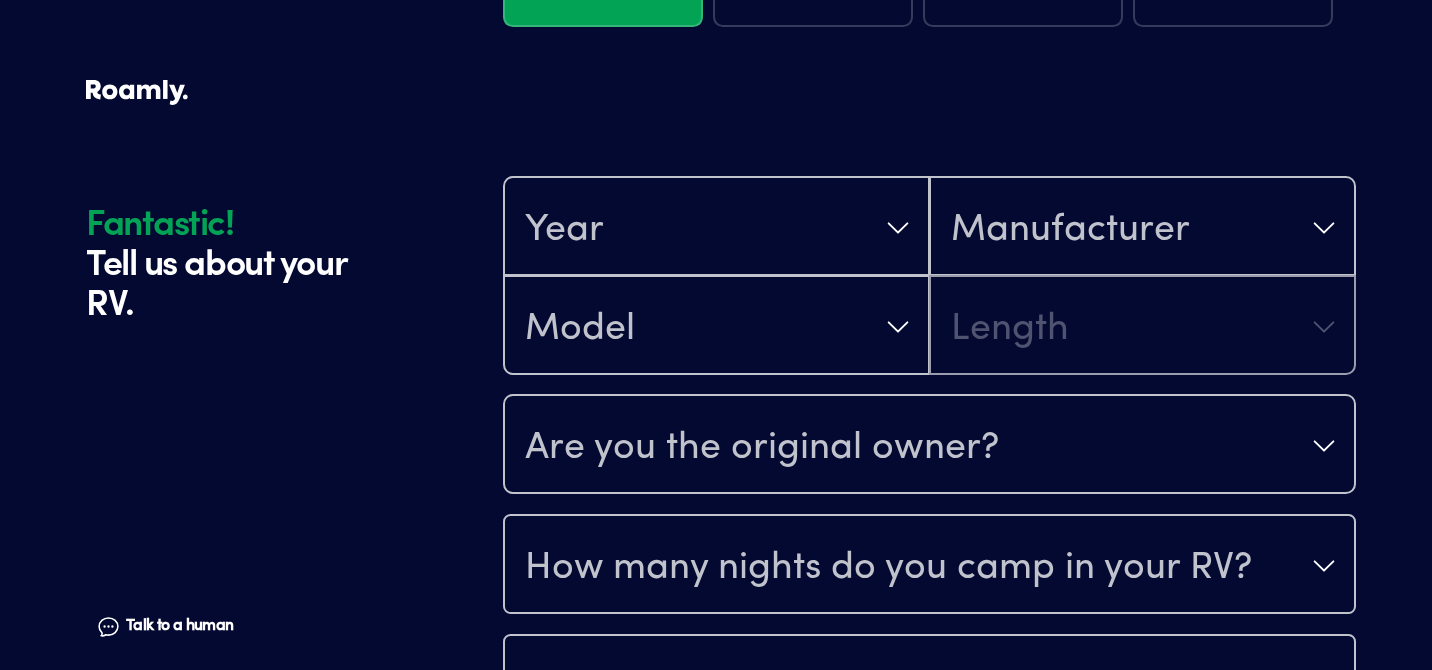 scroll, scrollTop: 390, scrollLeft: 0, axis: vertical 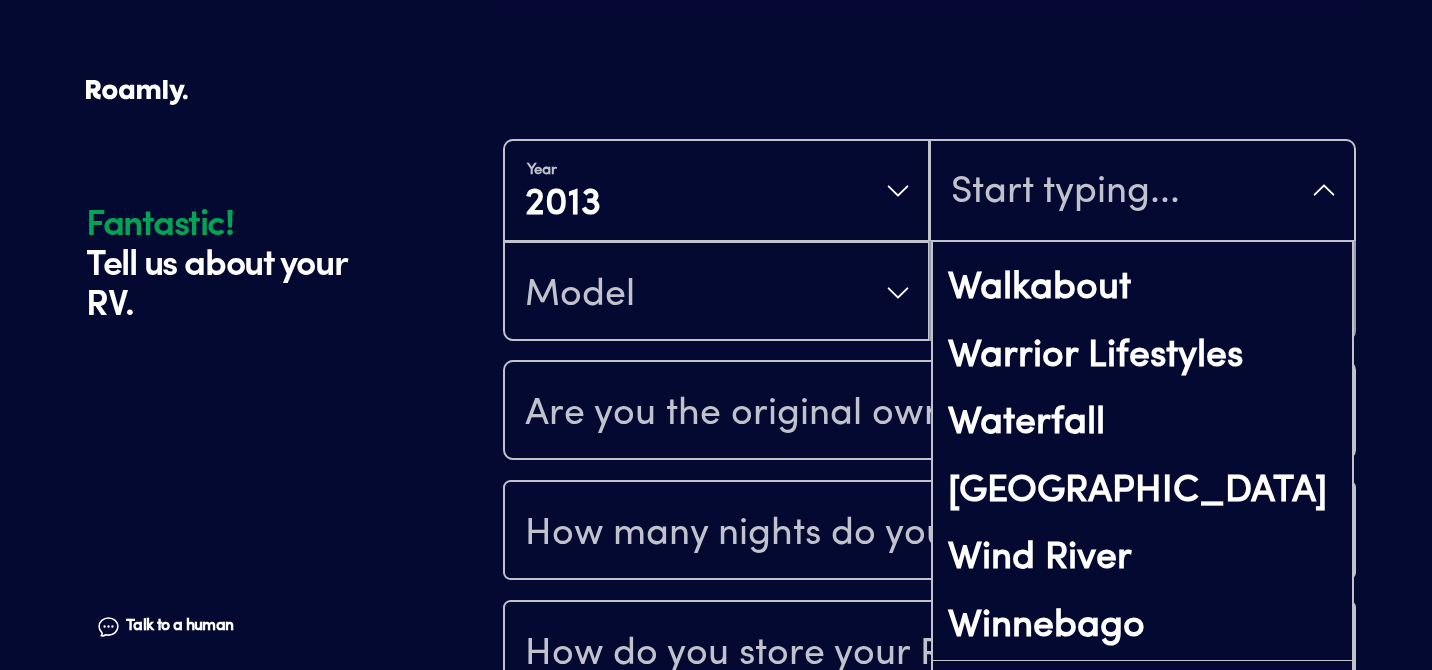 click at bounding box center [1142, 192] 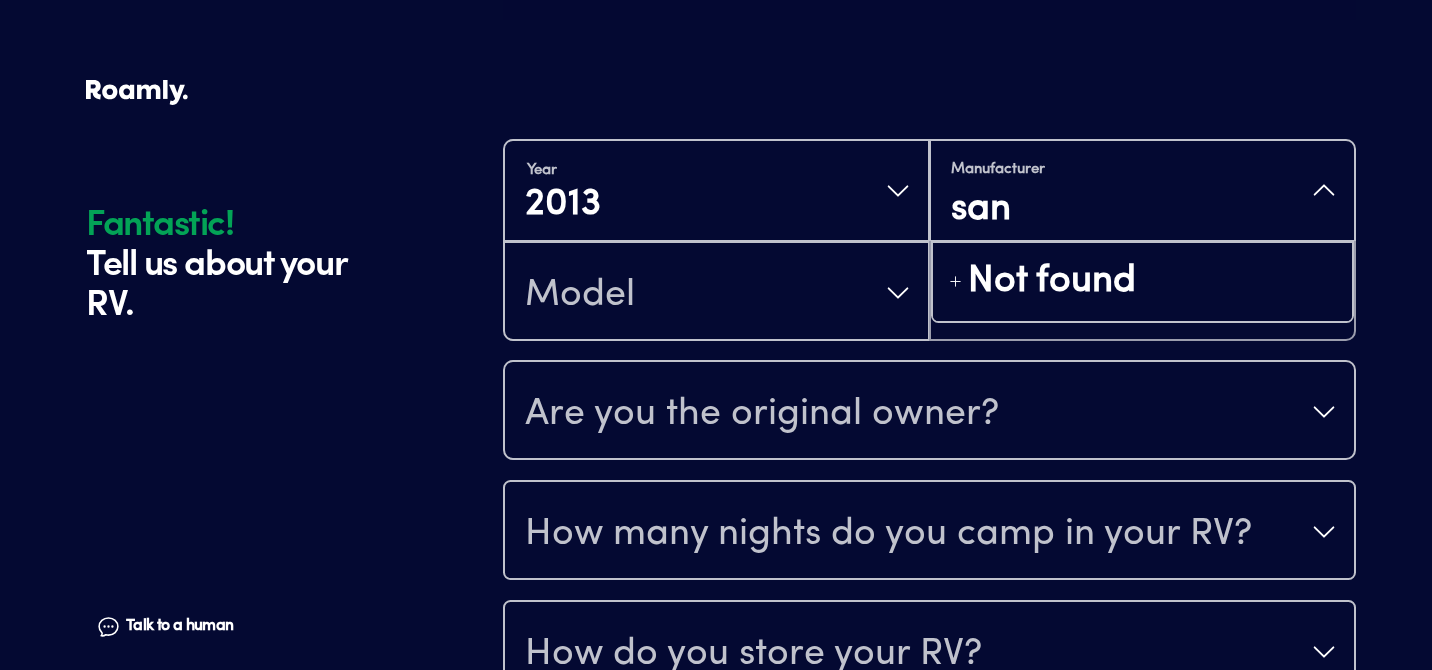 scroll, scrollTop: 0, scrollLeft: 0, axis: both 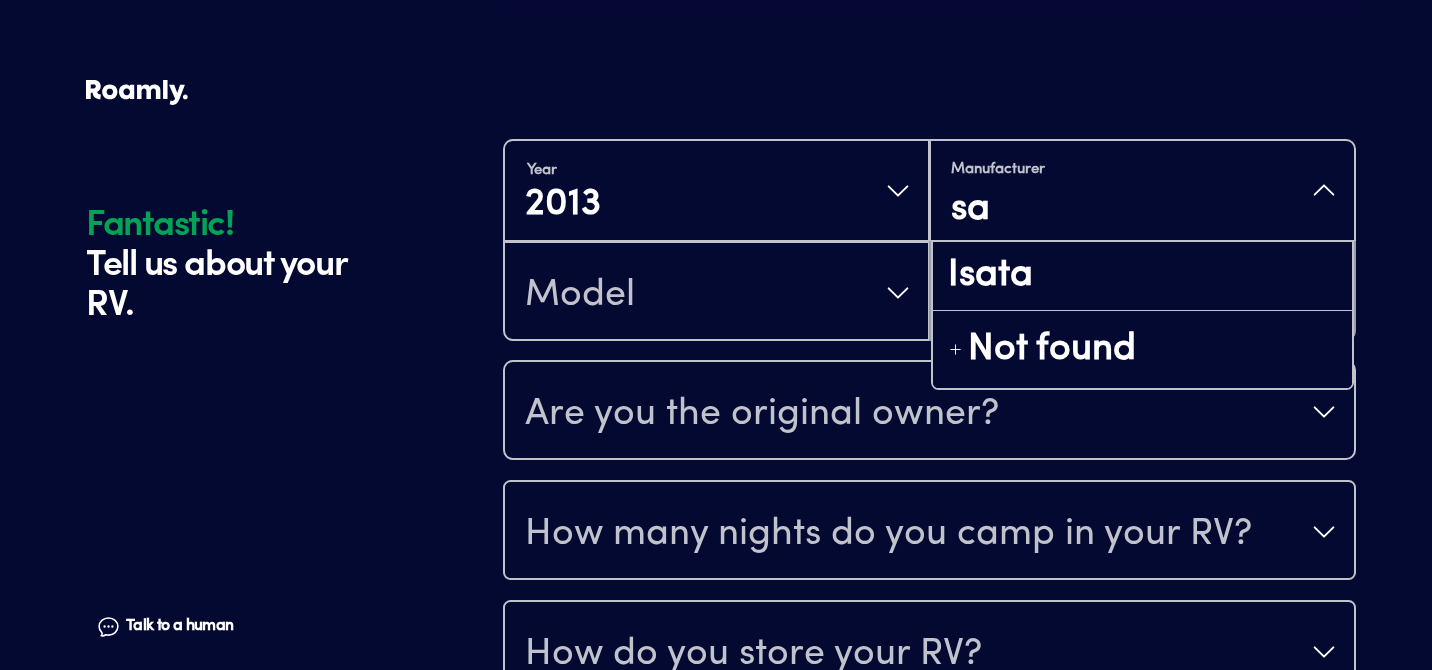 type on "s" 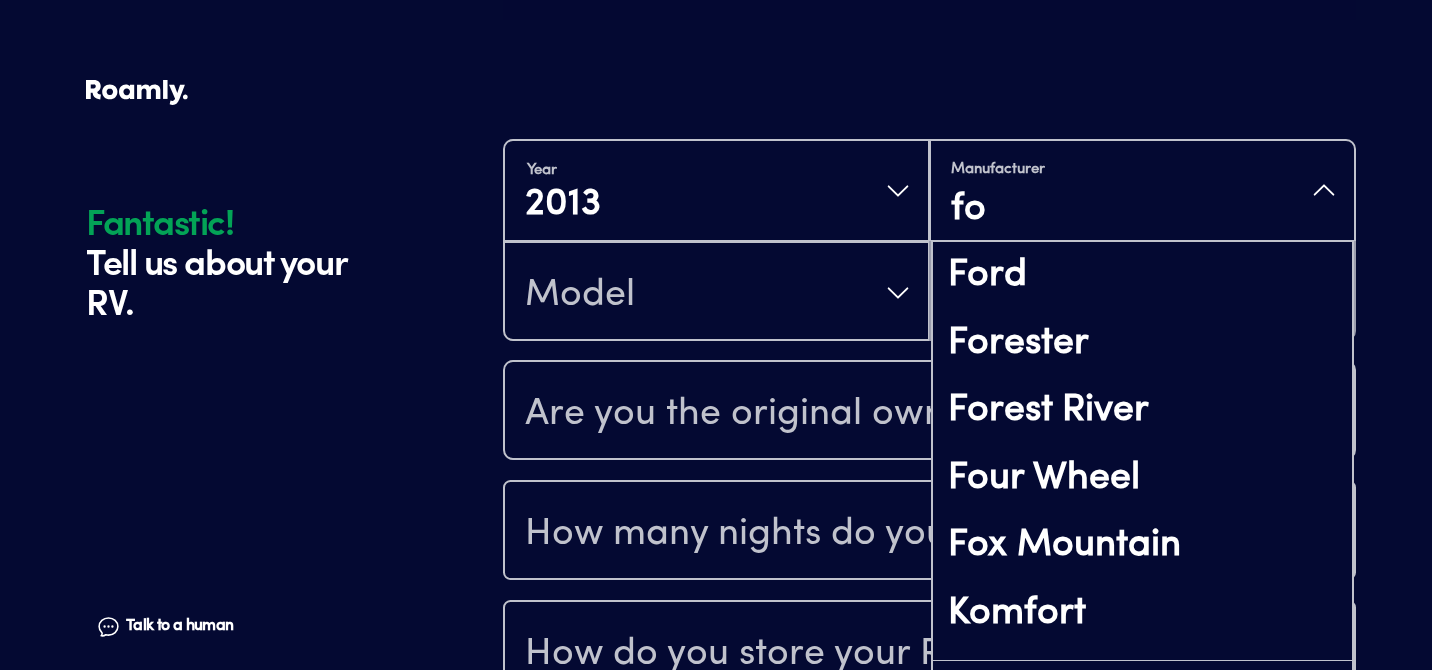 type on "for" 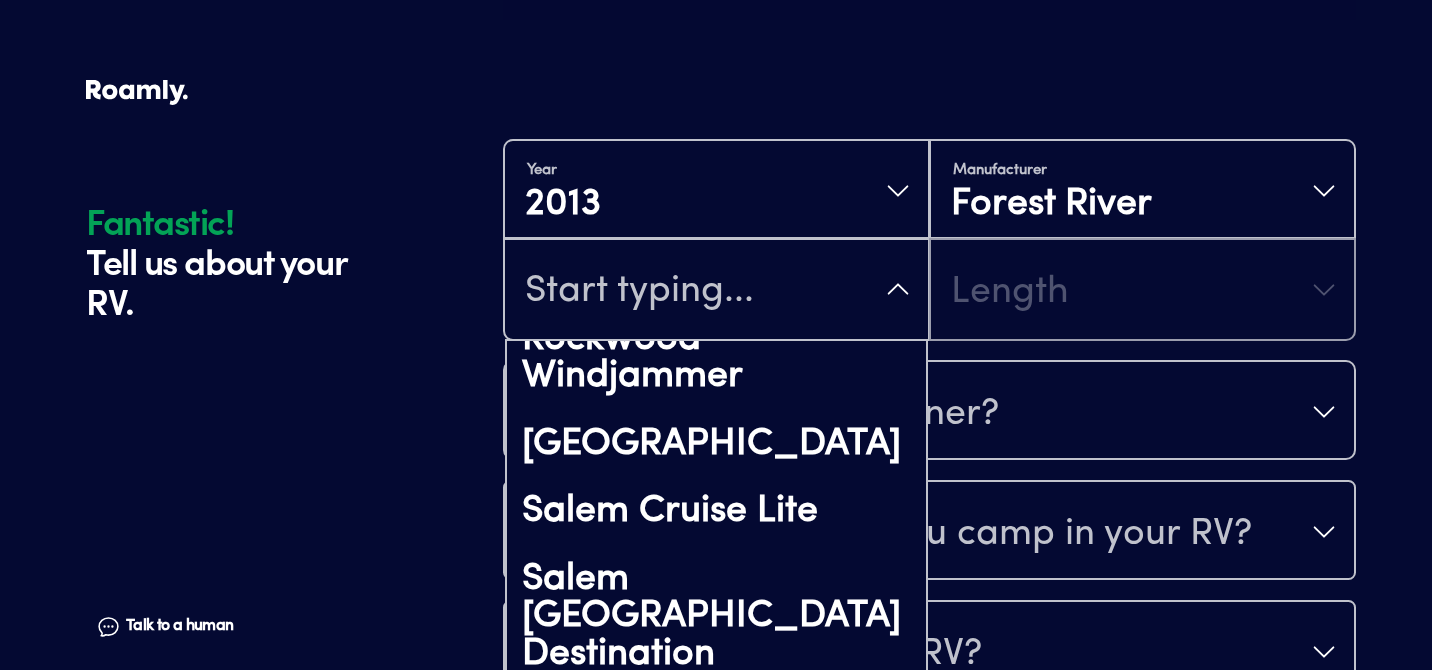 scroll, scrollTop: 5727, scrollLeft: 0, axis: vertical 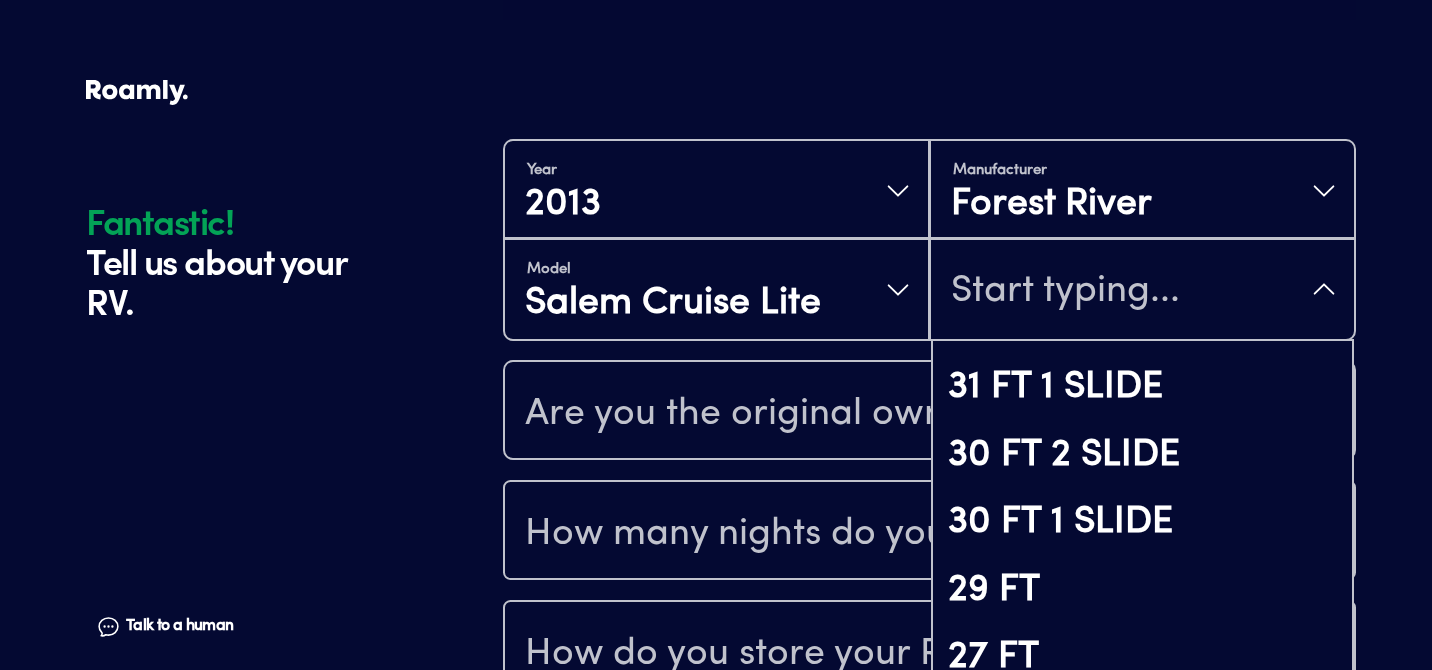 click on "Fantastic! Tell us about your RV. Talk to a human Chat 1 2 3 4+ Edit How many RVs or Trailers do you want to cover? Fantastic! Tell us about your RV. Talk to a human Chat Year [DATE] Manufacturer Forest River Model Salem Cruise Lite 32 FT 2 SLIDE 32 FT 1 SLIDE 31 FT 1 SLIDE 30 FT 2 SLIDE 30 FT 1 SLIDE 29 FT 27 FT 24 FT Not found Are you the original owner? How many nights do you camp in your RV? How do you store your RV? Yes No Does this RV have a salvage title? Please fill out all fields" at bounding box center (716, 250) 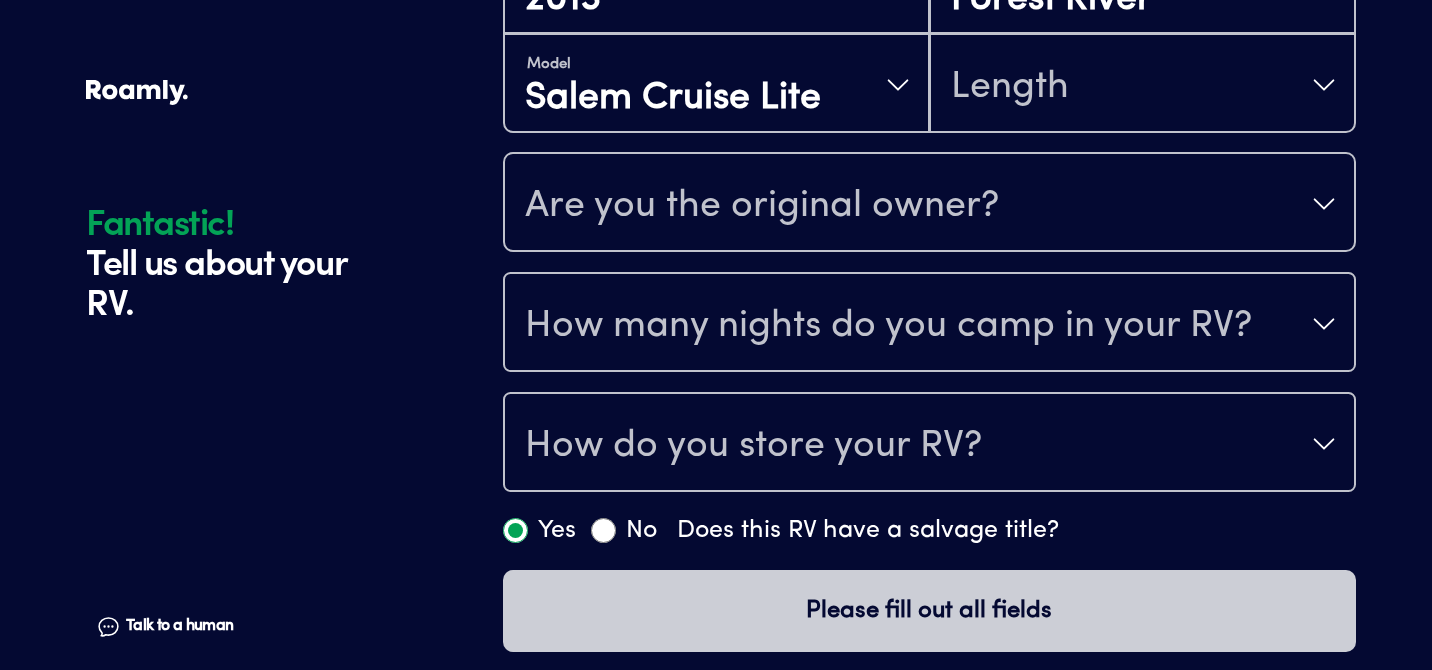 scroll, scrollTop: 597, scrollLeft: 0, axis: vertical 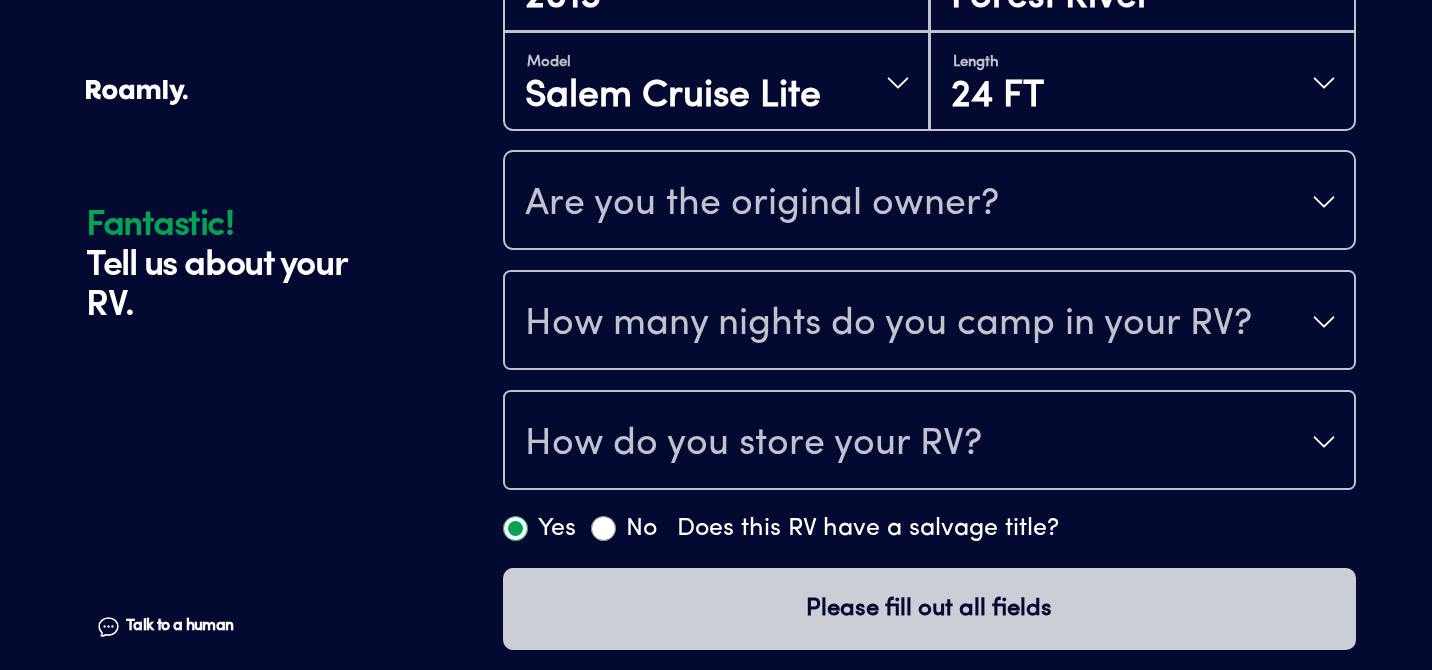 click on "Are you the original owner?" at bounding box center (762, 204) 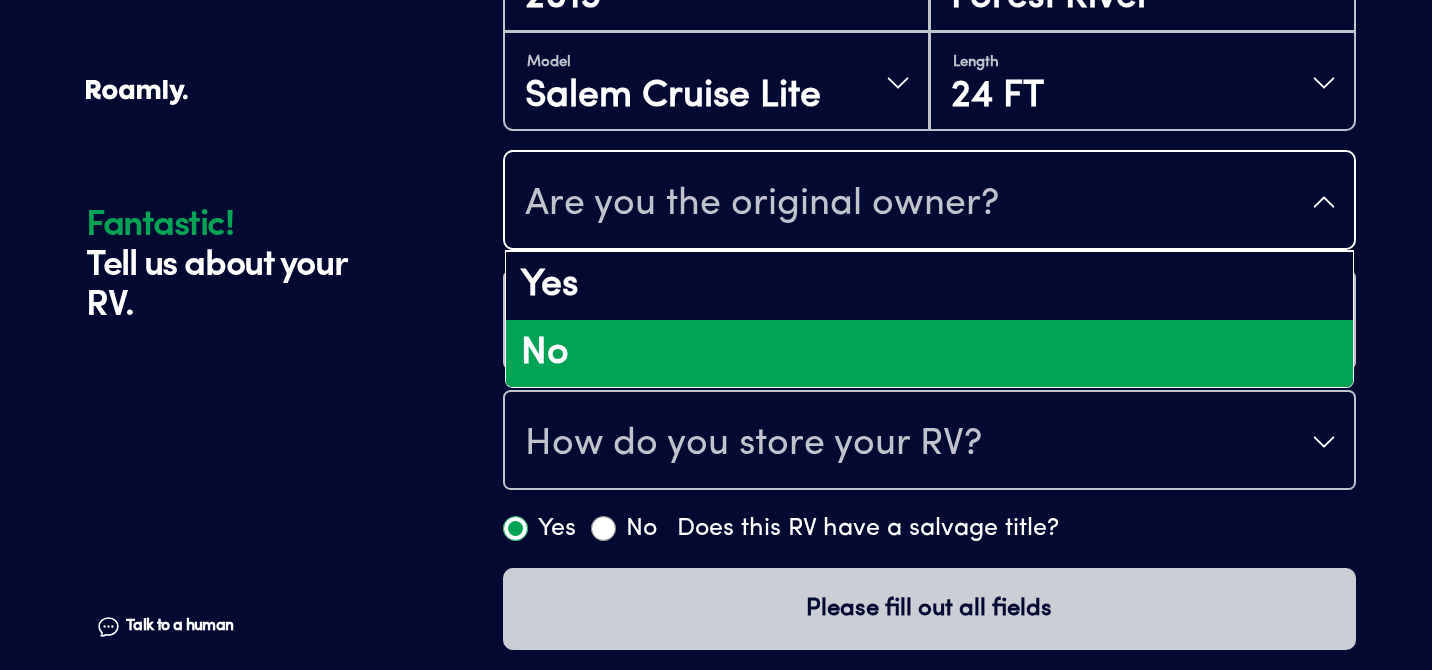 click on "No" at bounding box center (929, 354) 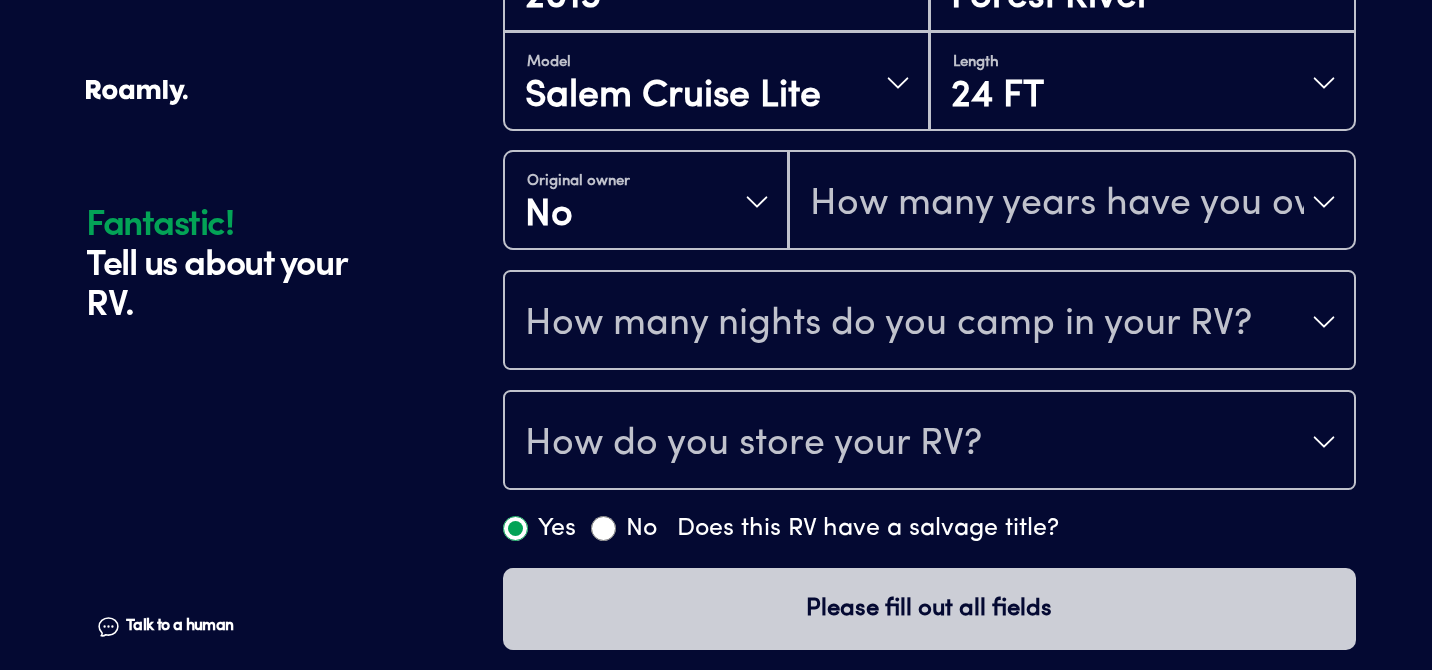 click on "How many nights do you camp in your RV?" at bounding box center [888, 324] 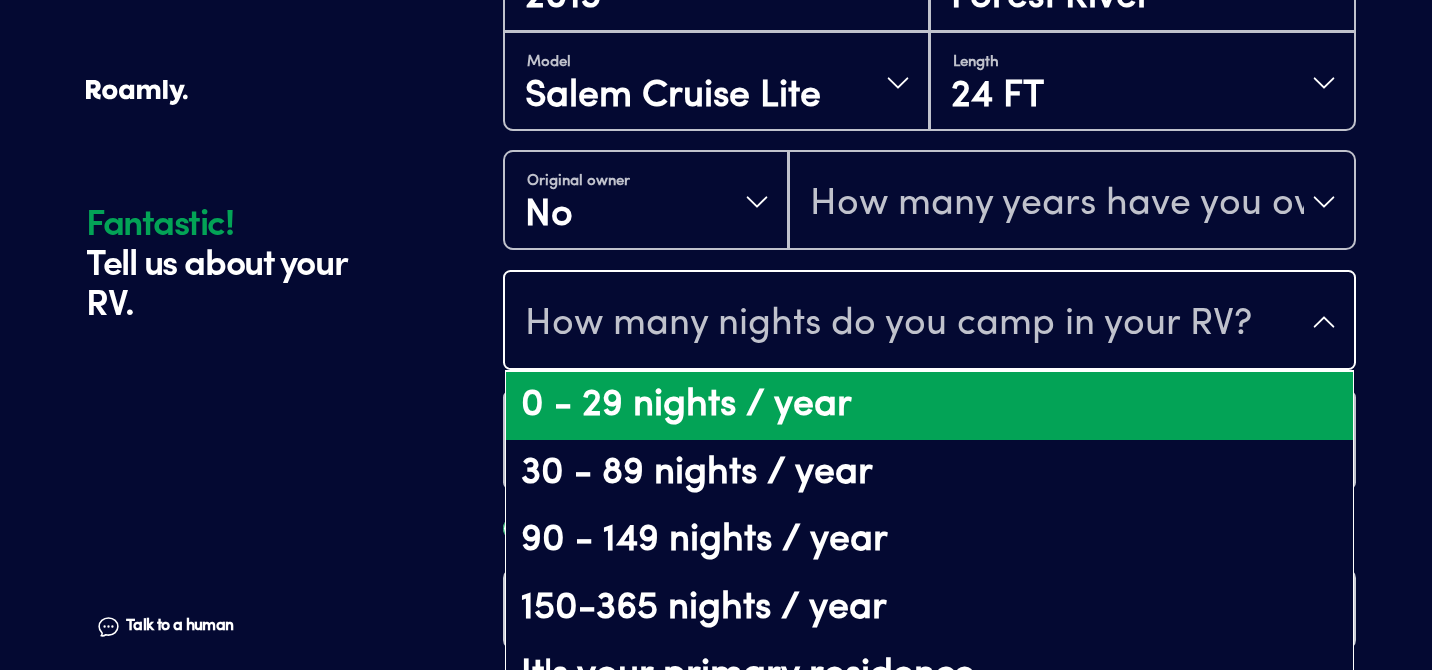 click on "0 - 29 nights / year" at bounding box center (929, 406) 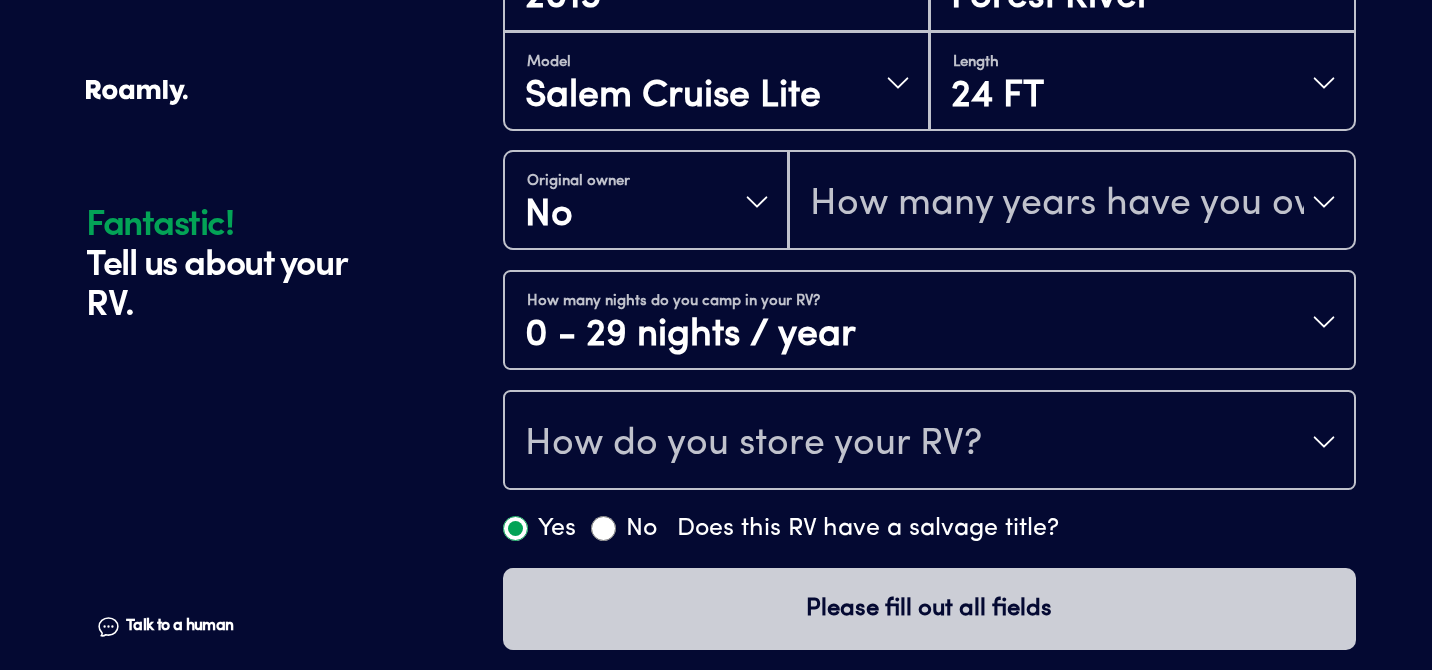 click on "How do you store your RV?" at bounding box center [753, 444] 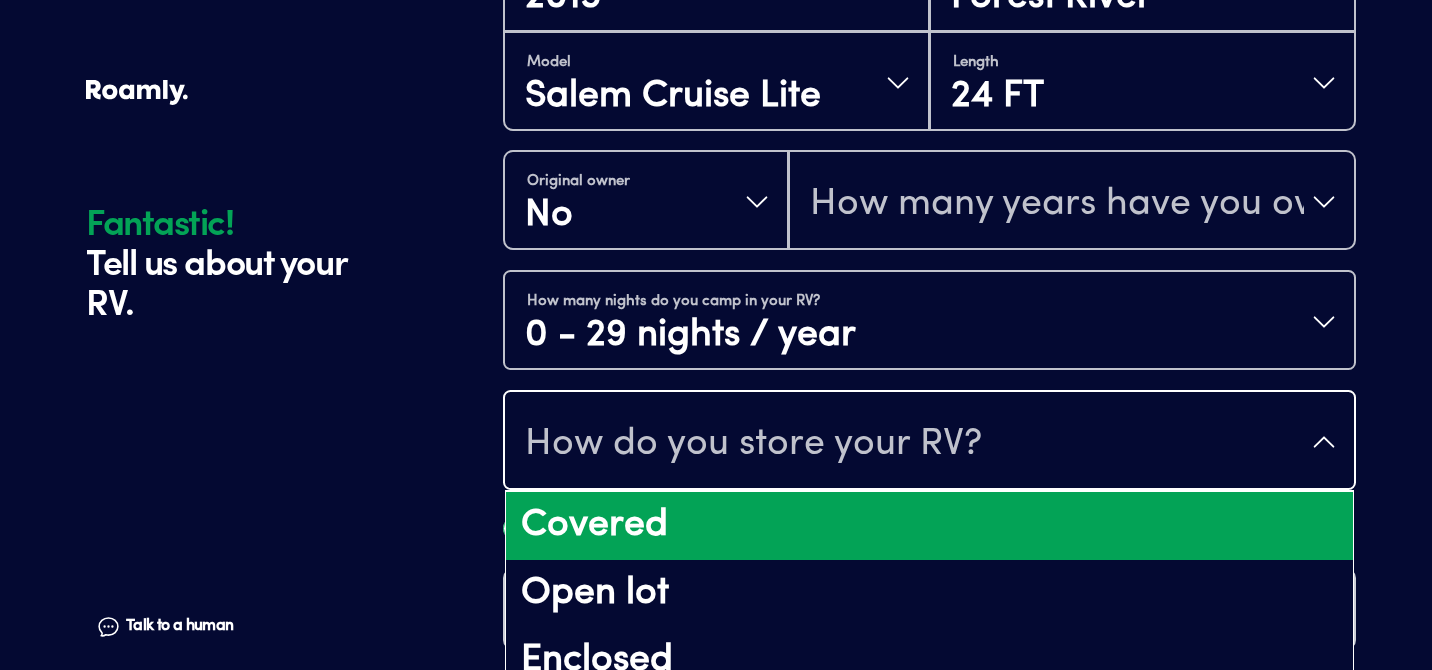 click on "Covered" at bounding box center (929, 526) 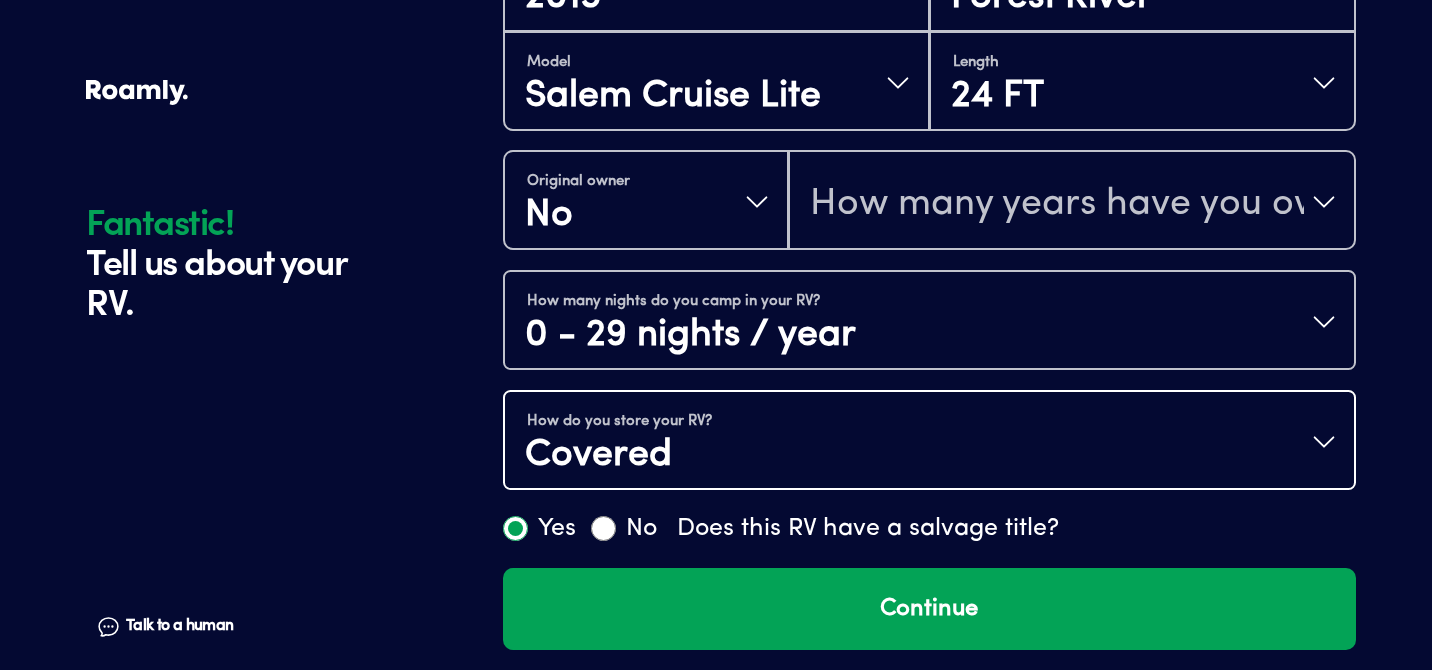 scroll, scrollTop: 606, scrollLeft: 0, axis: vertical 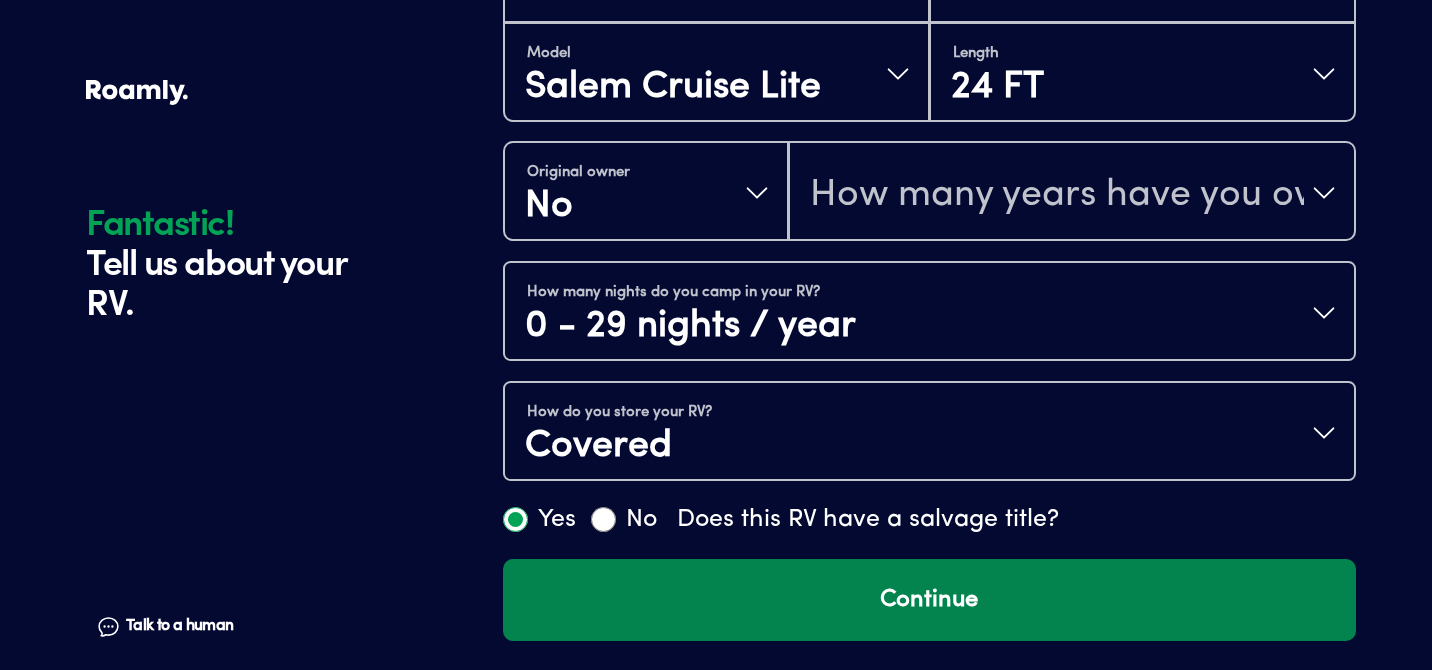 click on "Continue" at bounding box center (929, 600) 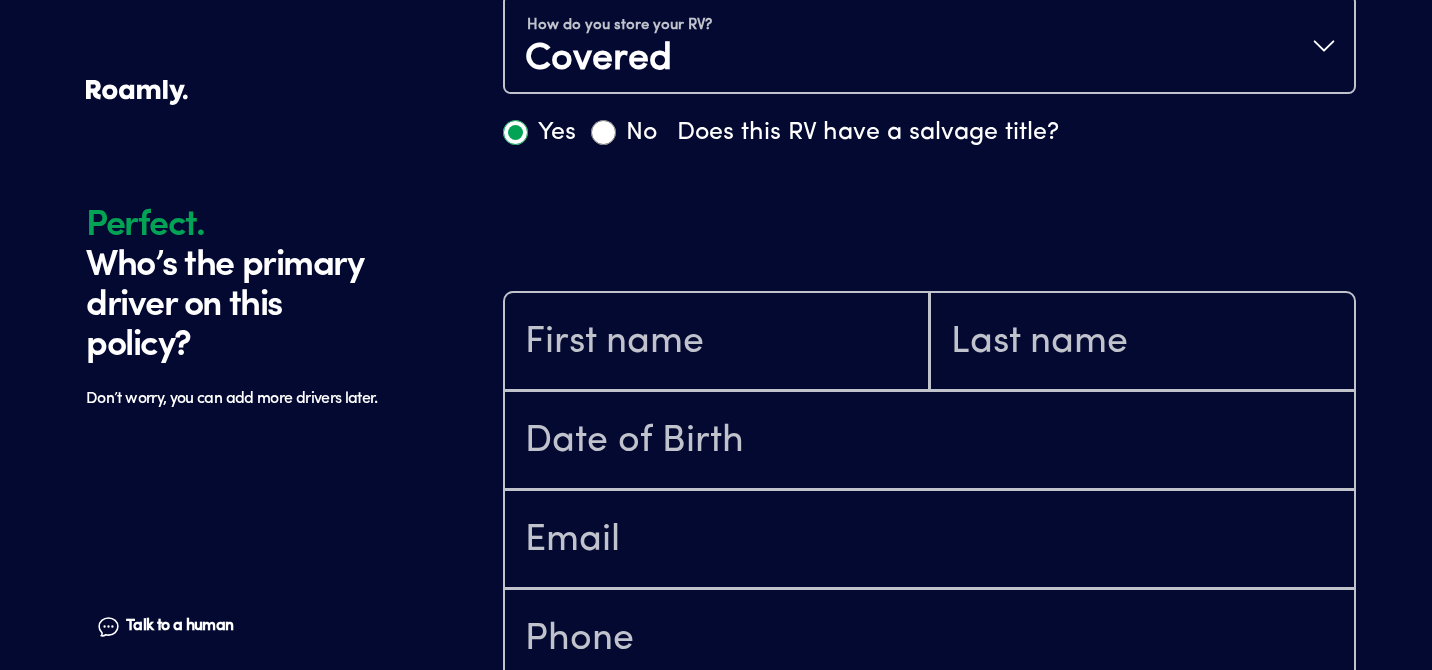 scroll, scrollTop: 1184, scrollLeft: 0, axis: vertical 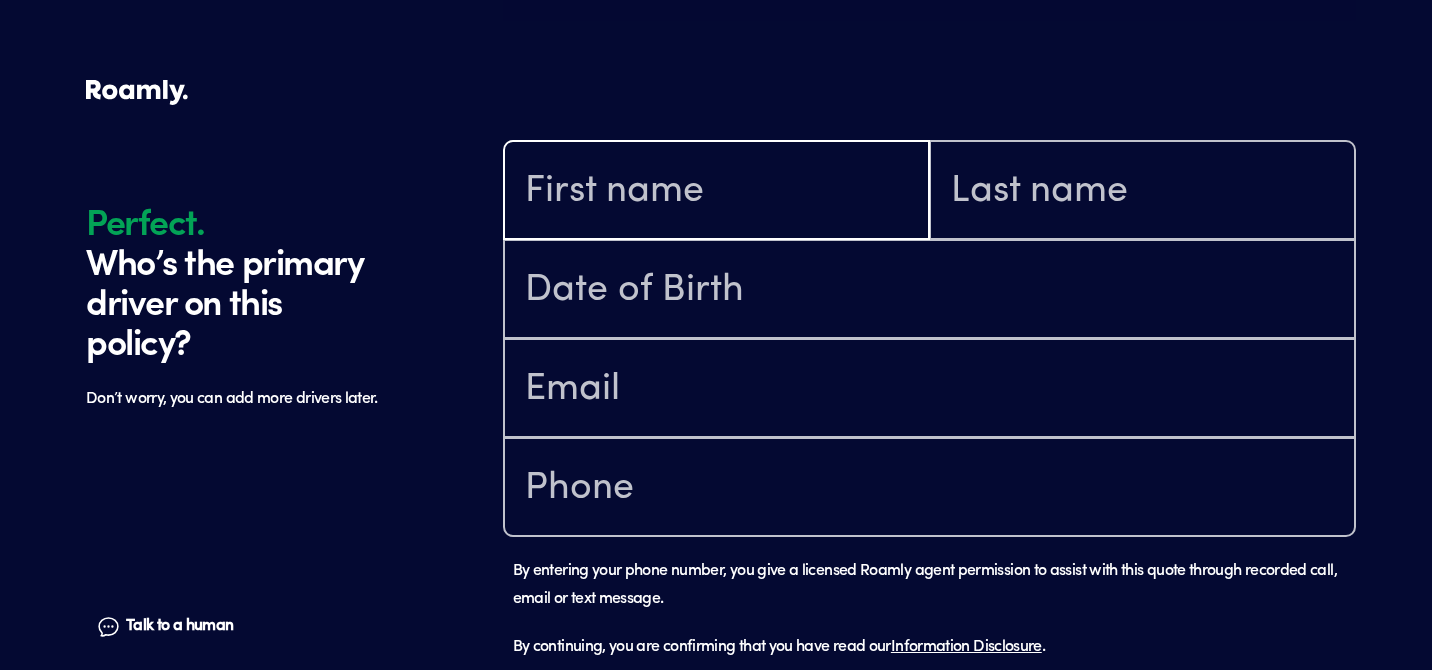click at bounding box center (716, 192) 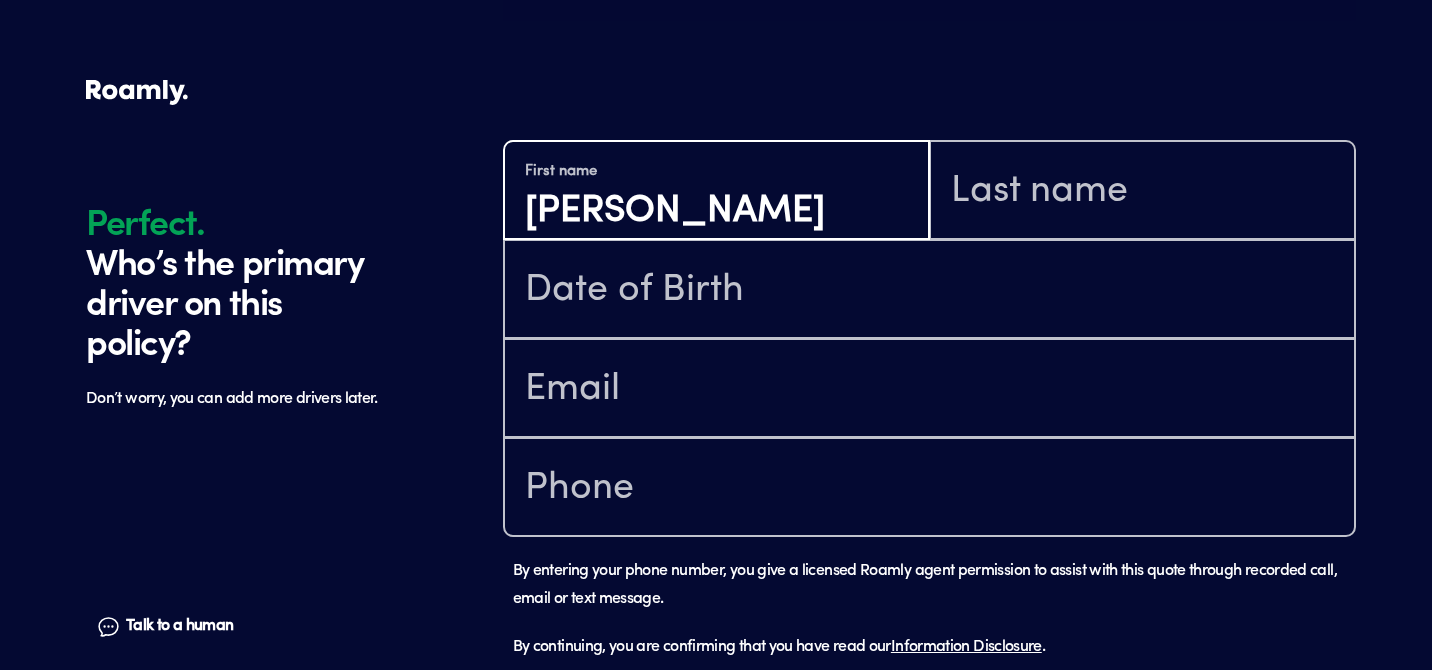 type on "[PERSON_NAME]" 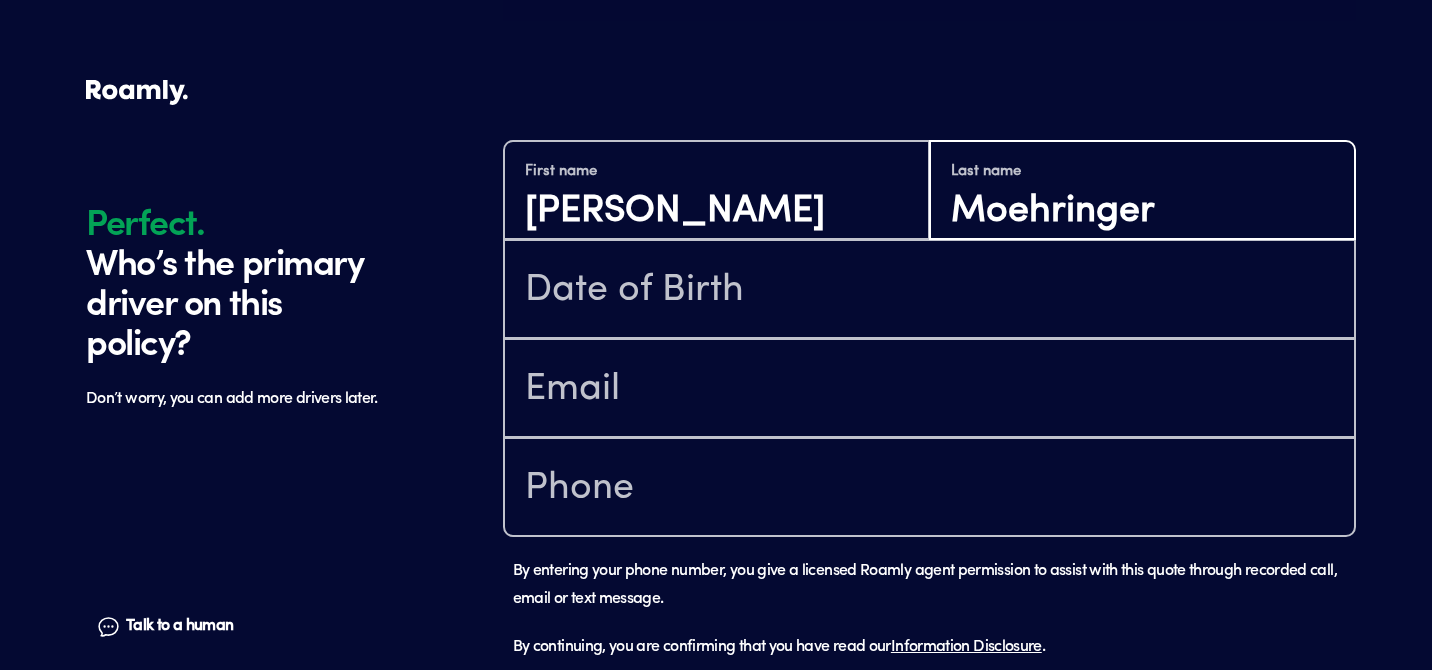 type on "Moehringer" 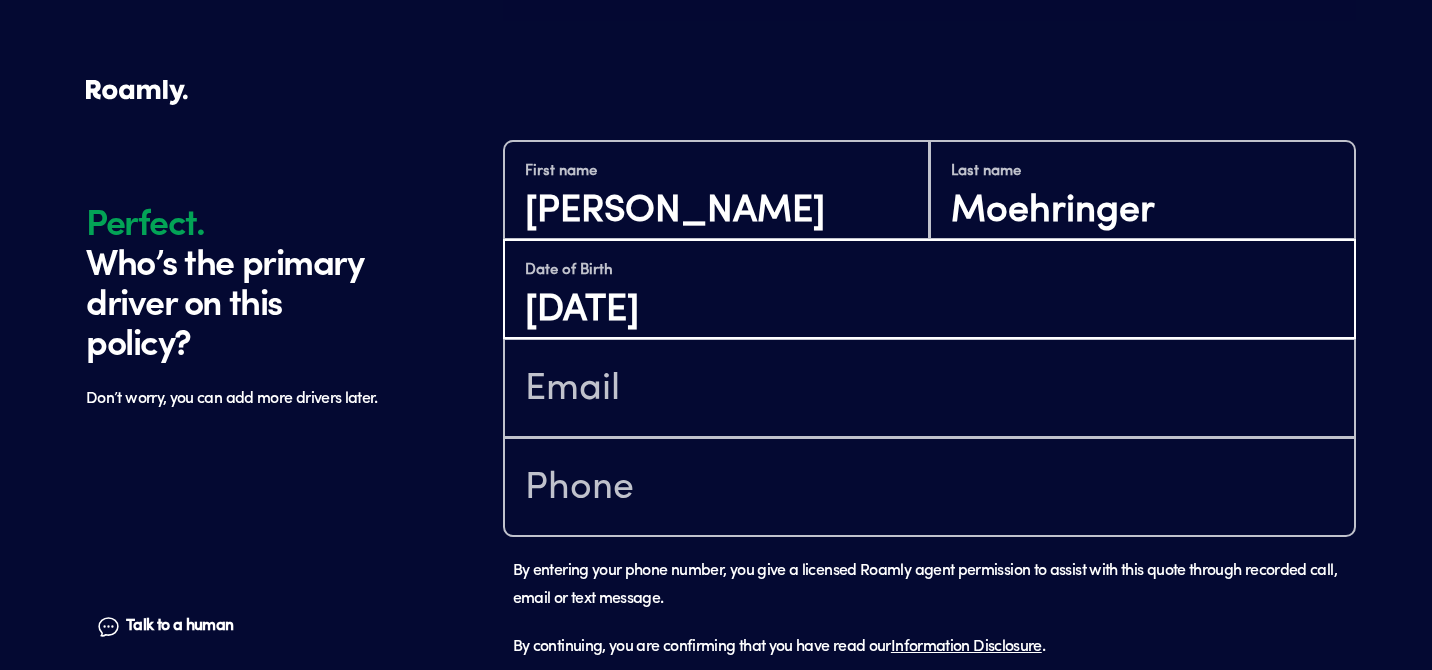 type on "[DATE]" 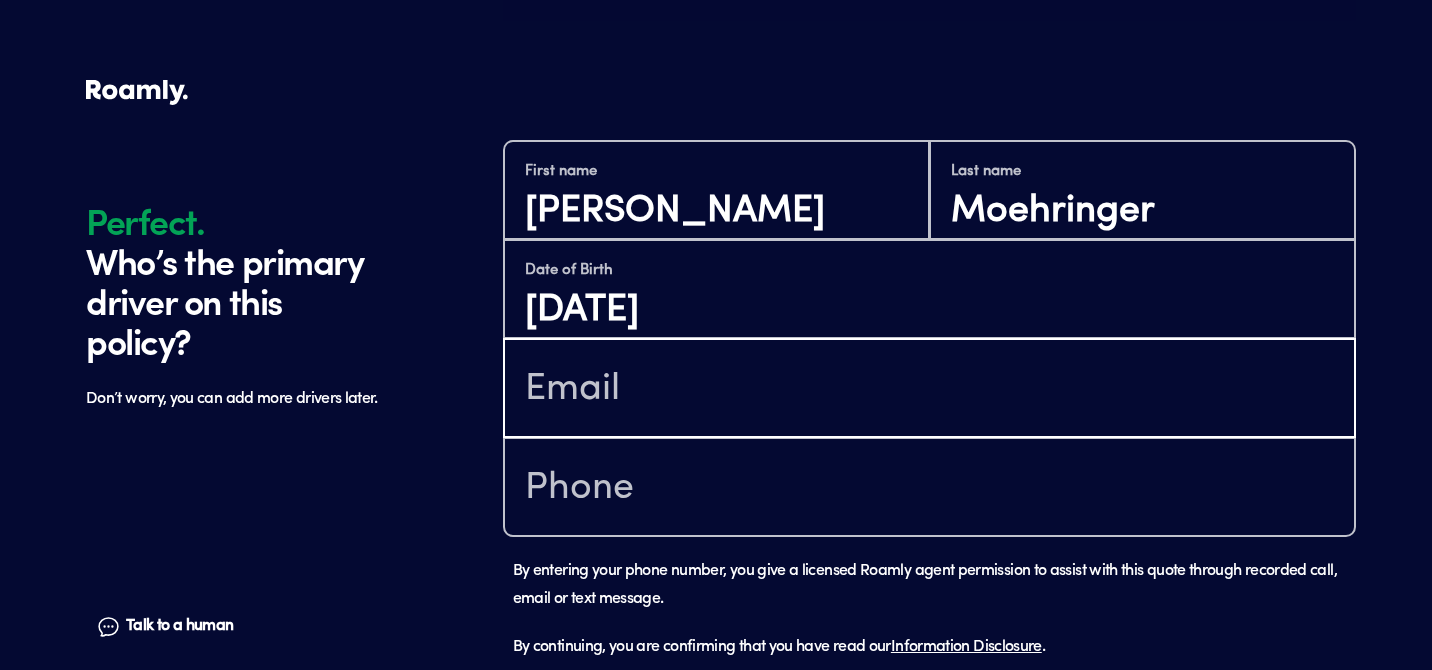click at bounding box center [929, 390] 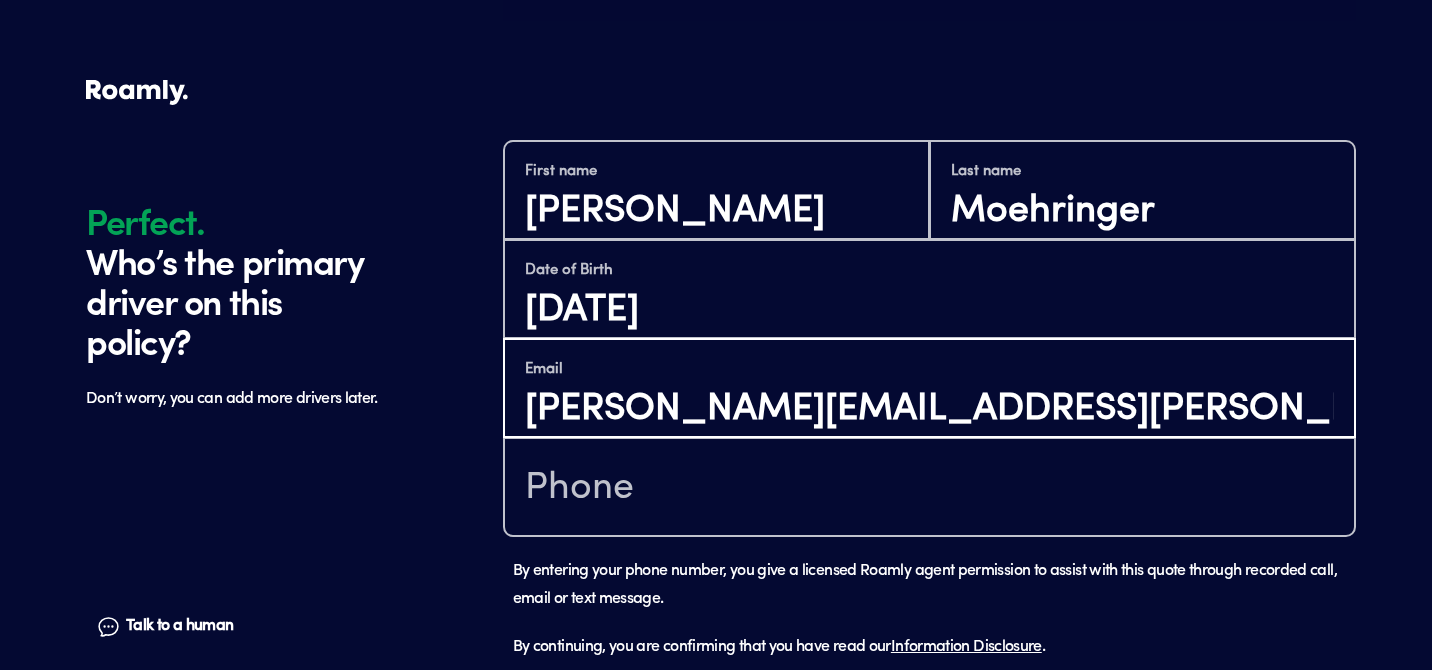 type on "[PERSON_NAME][EMAIL_ADDRESS][PERSON_NAME][DOMAIN_NAME]" 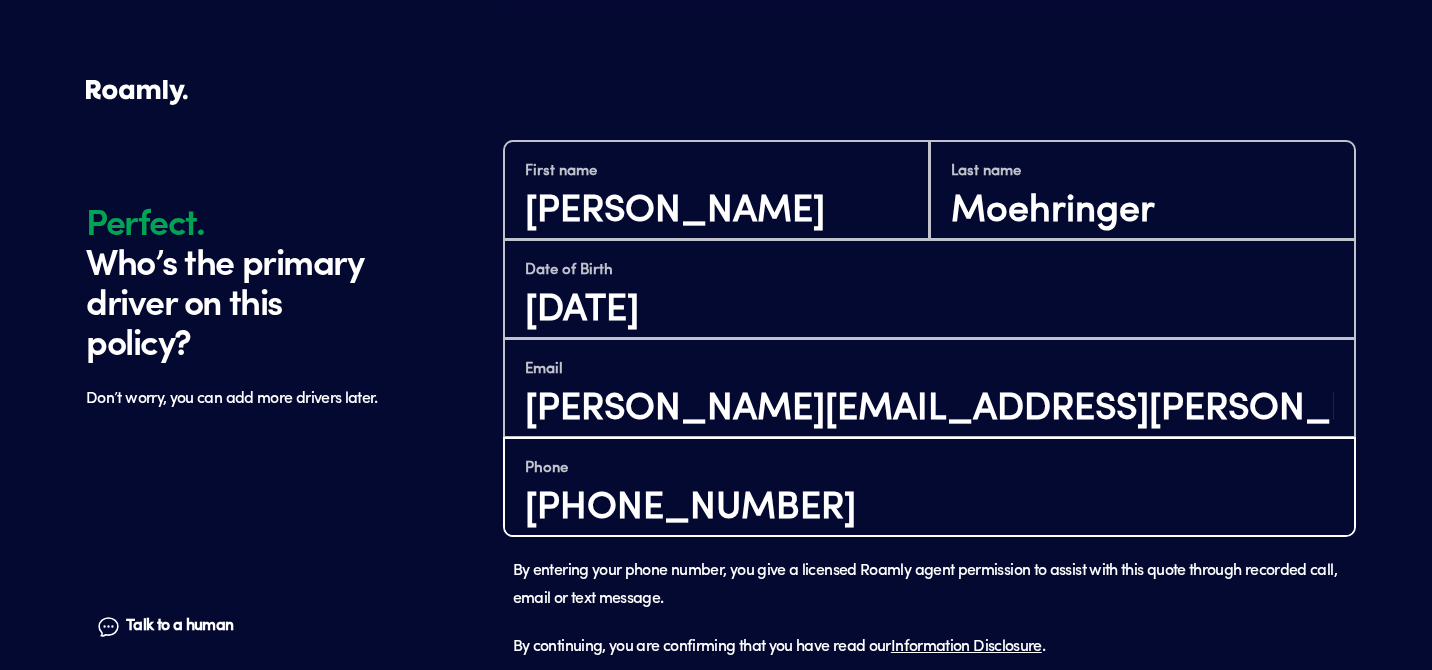 scroll, scrollTop: 1306, scrollLeft: 0, axis: vertical 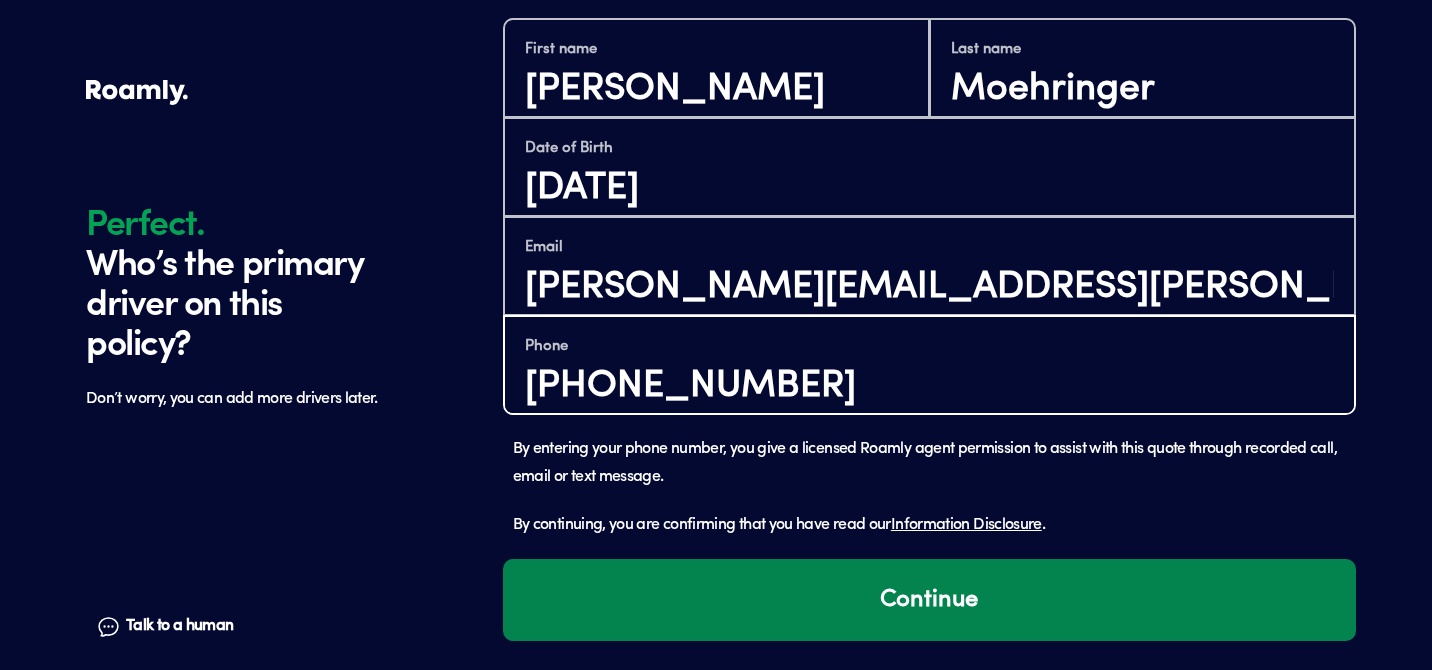type on "[PHONE_NUMBER]" 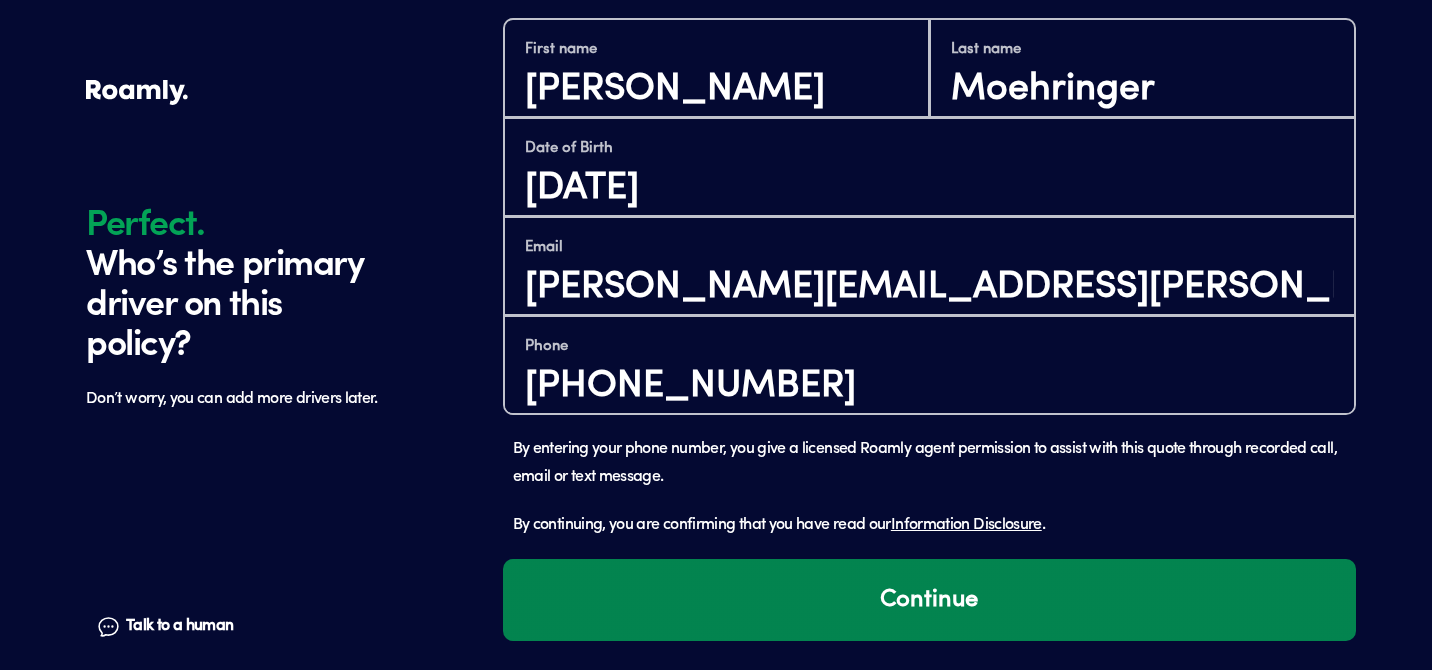 click on "Continue" at bounding box center [929, 600] 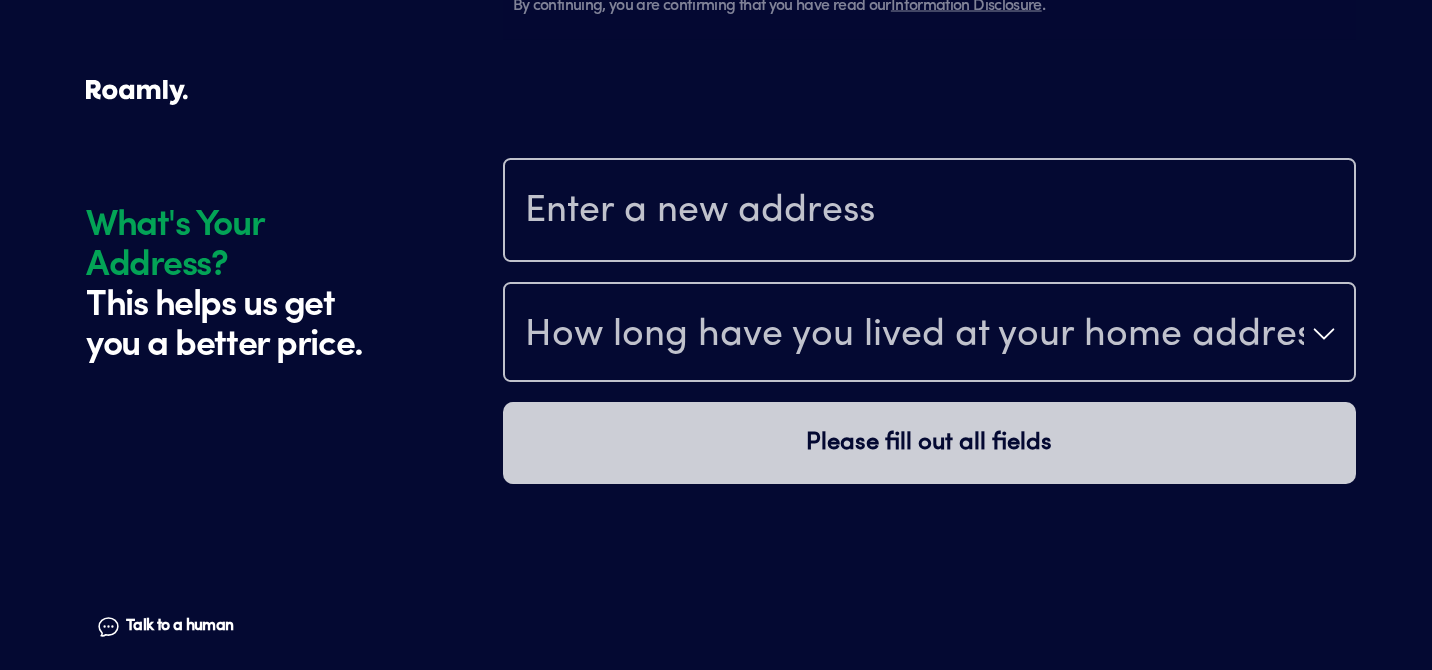 scroll, scrollTop: 1880, scrollLeft: 0, axis: vertical 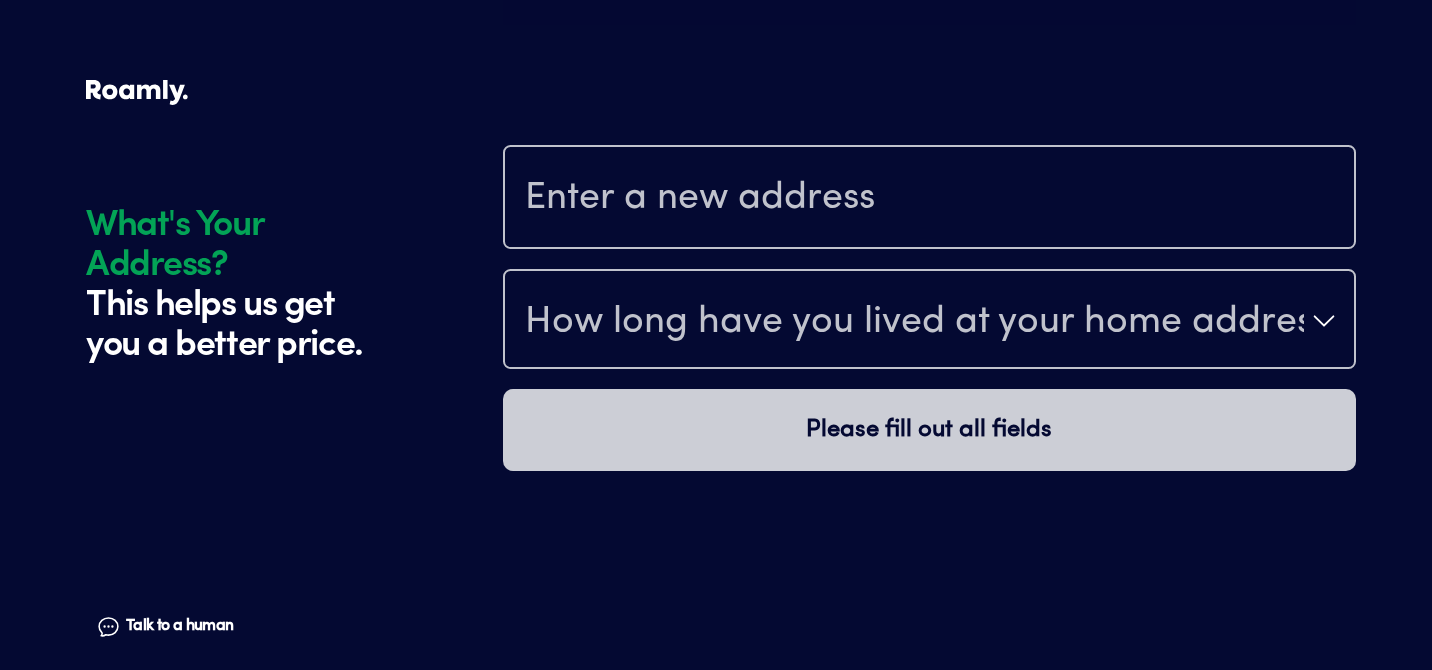click at bounding box center [929, 199] 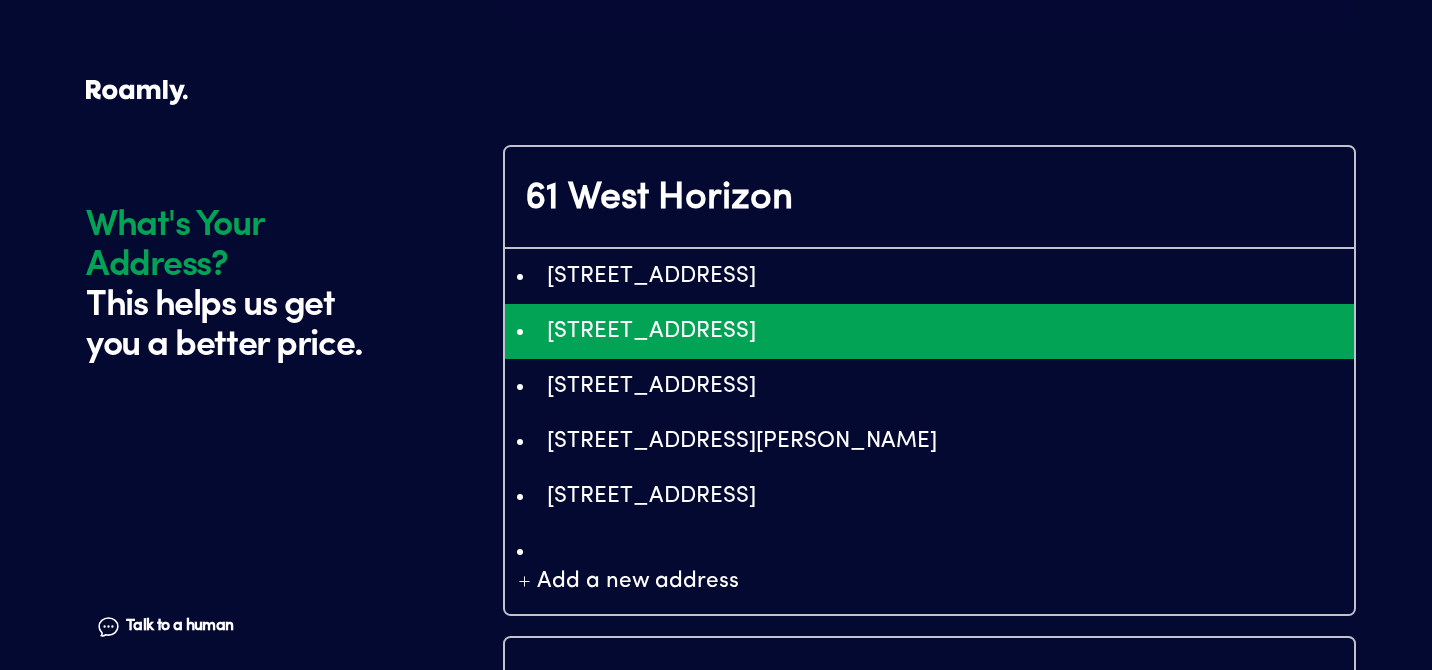 type on "ChIJjRn_Cxf5rlQRLx4W4ma2LSY" 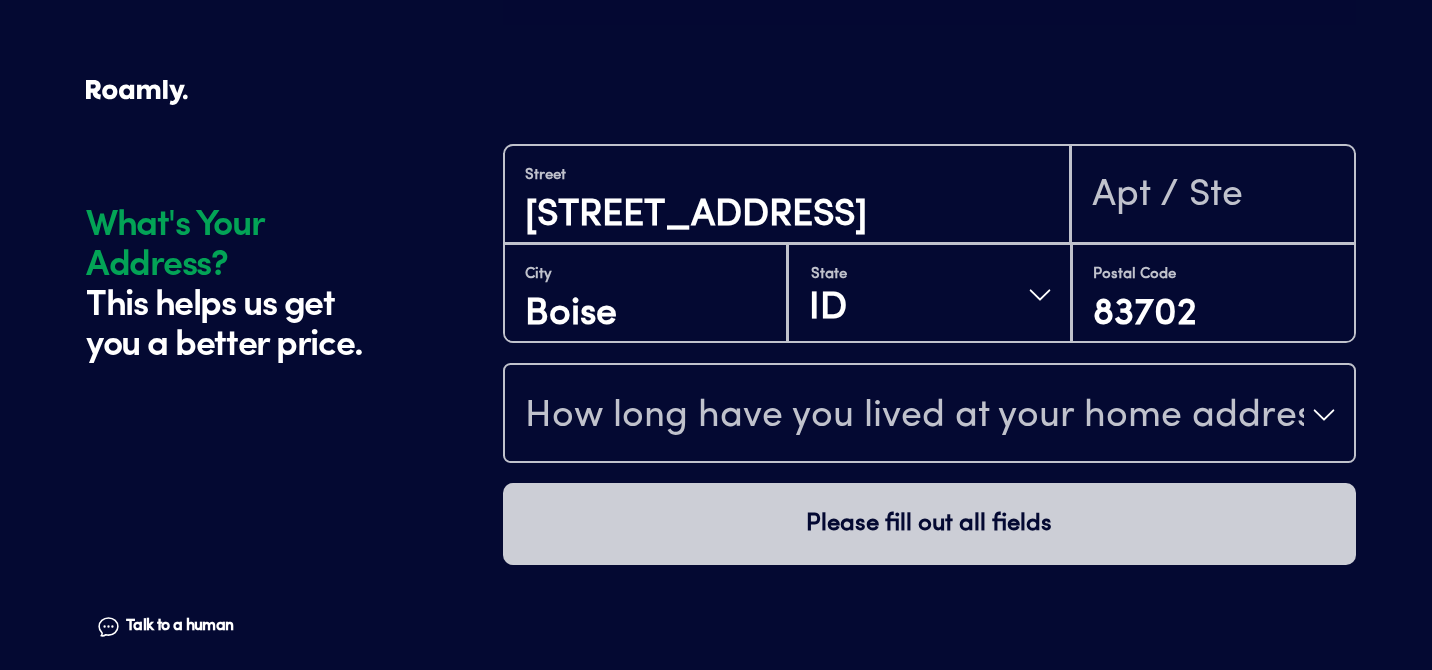 click on "How long have you lived at your home address?" at bounding box center [914, 417] 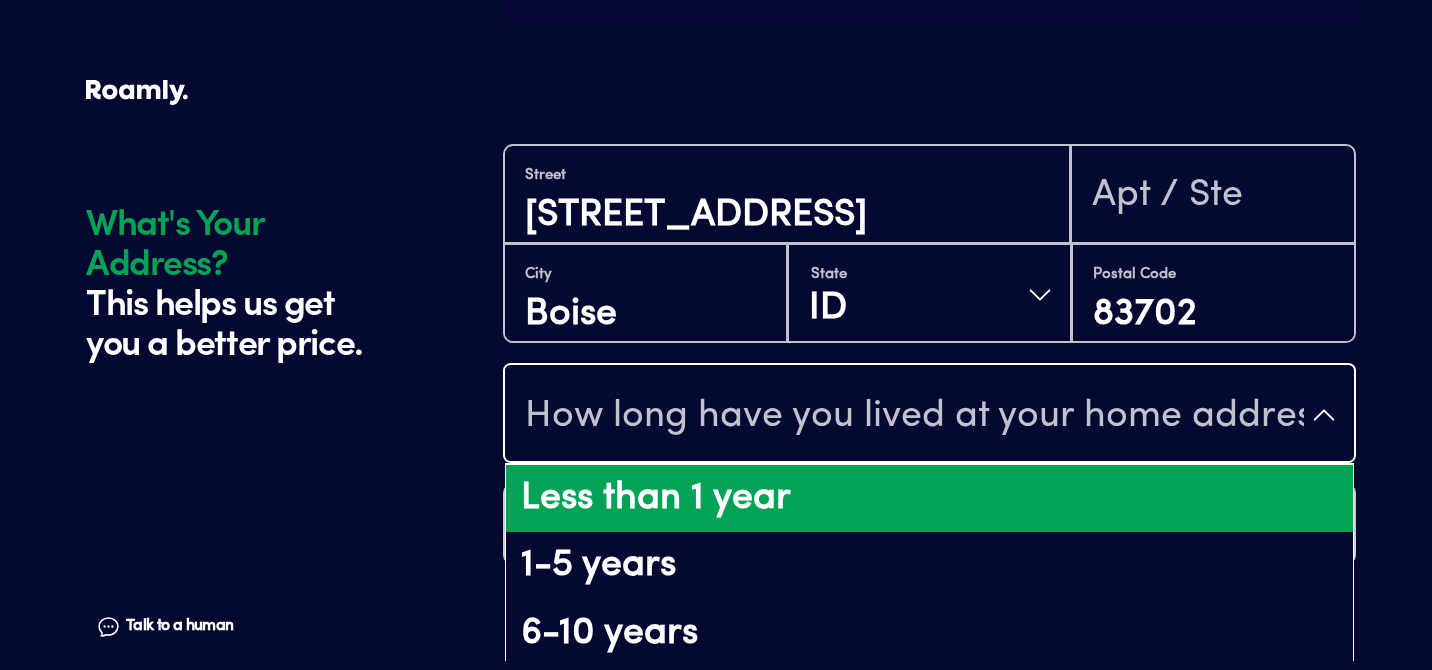 click on "Less than 1 year" at bounding box center [929, 499] 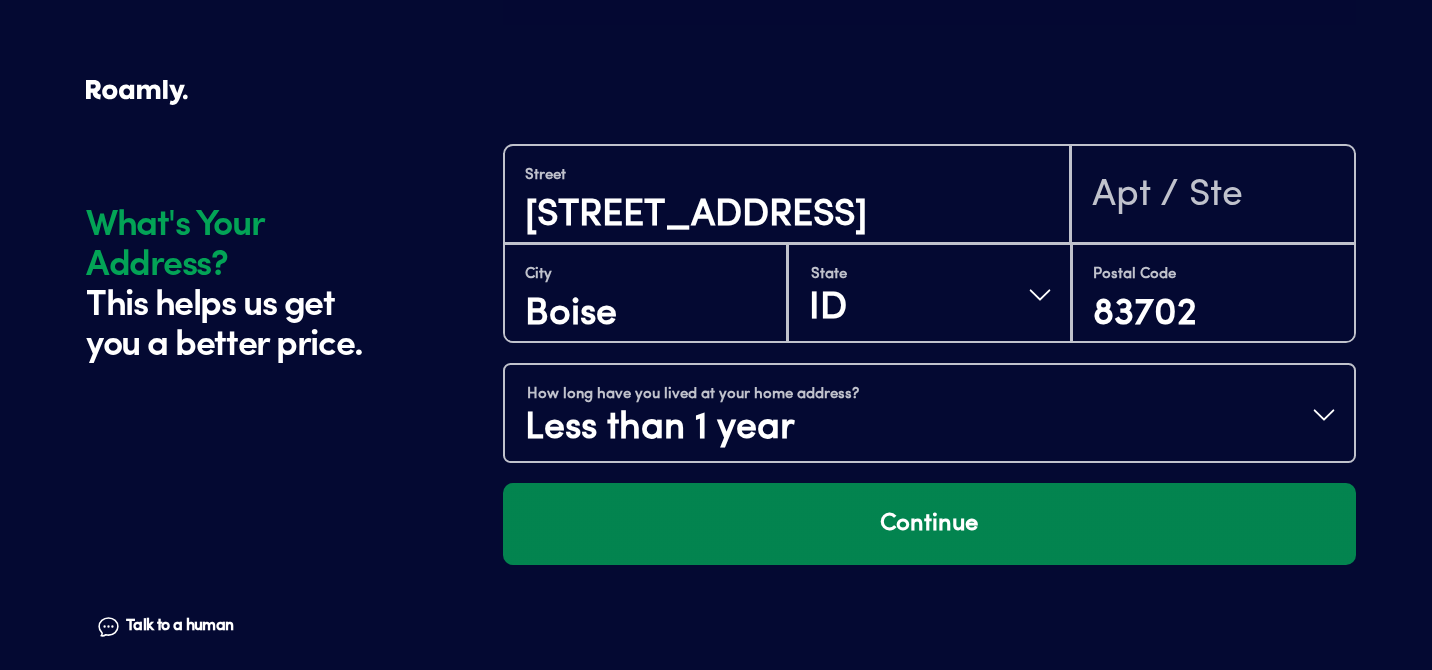 click on "Continue" at bounding box center (929, 524) 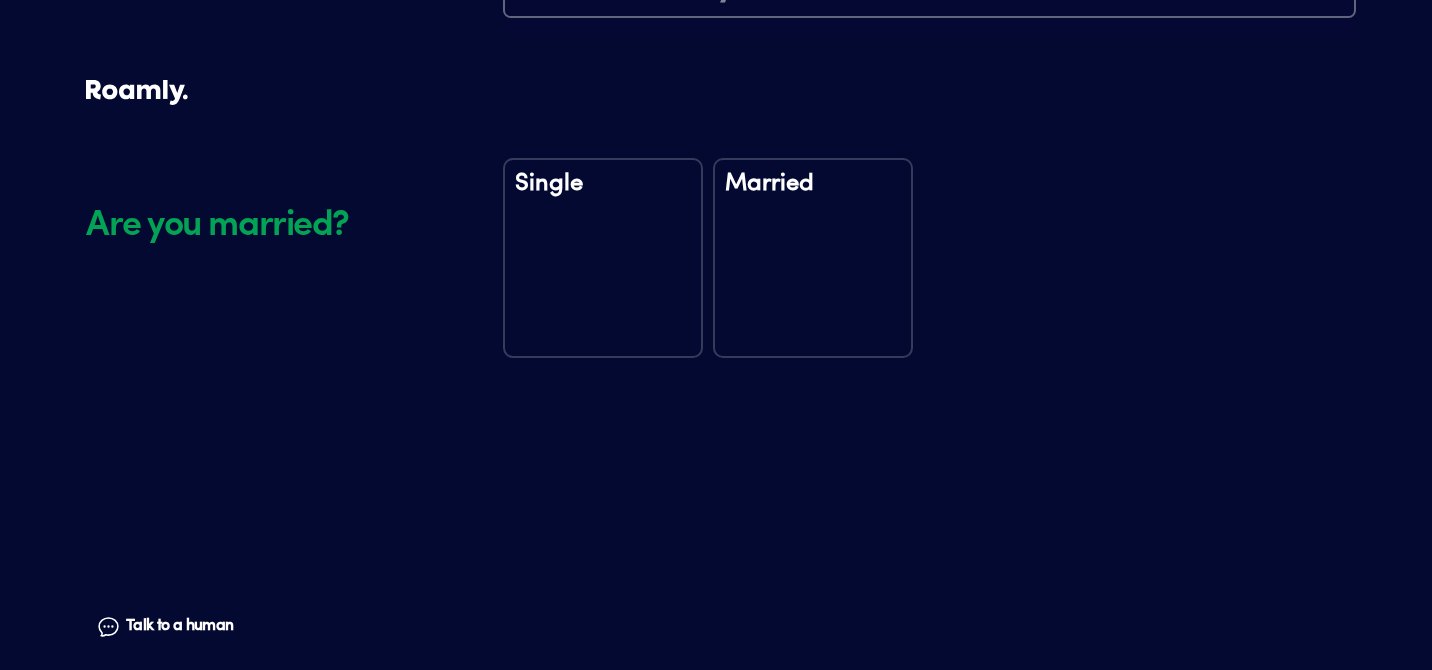 scroll, scrollTop: 2351, scrollLeft: 0, axis: vertical 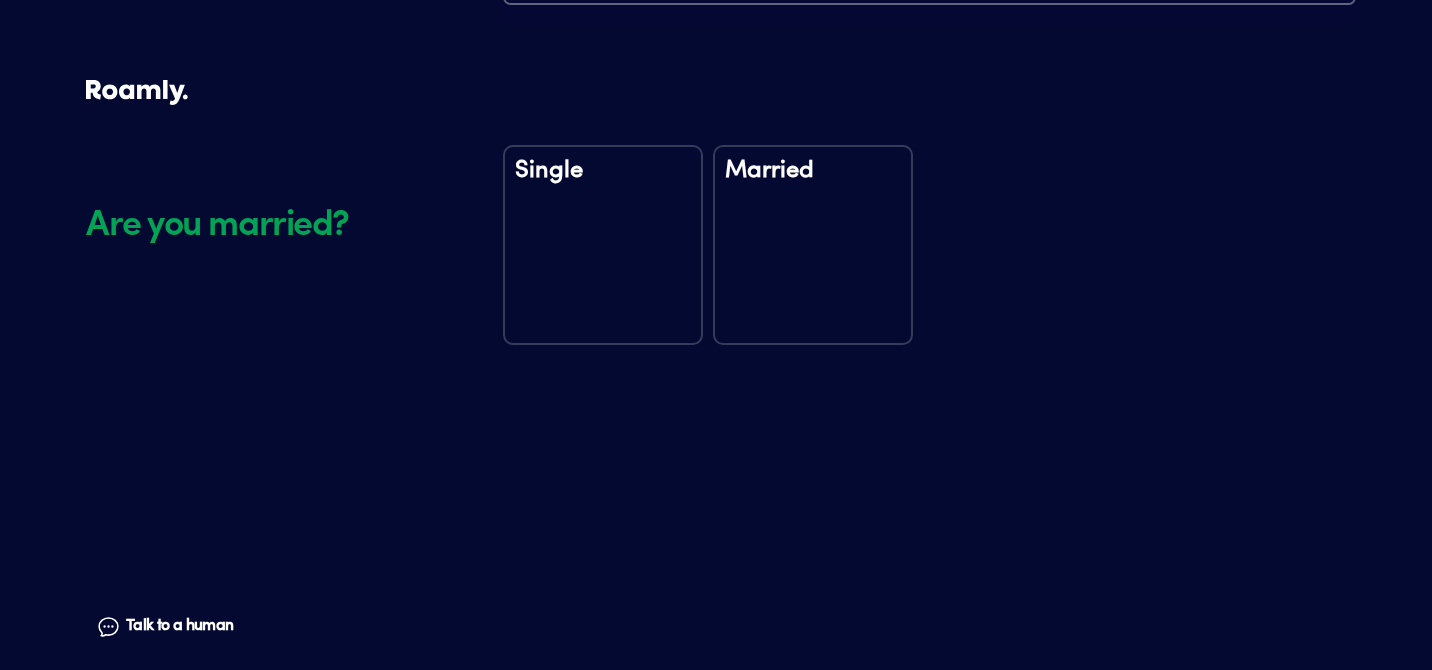 click on "Single" at bounding box center [603, 245] 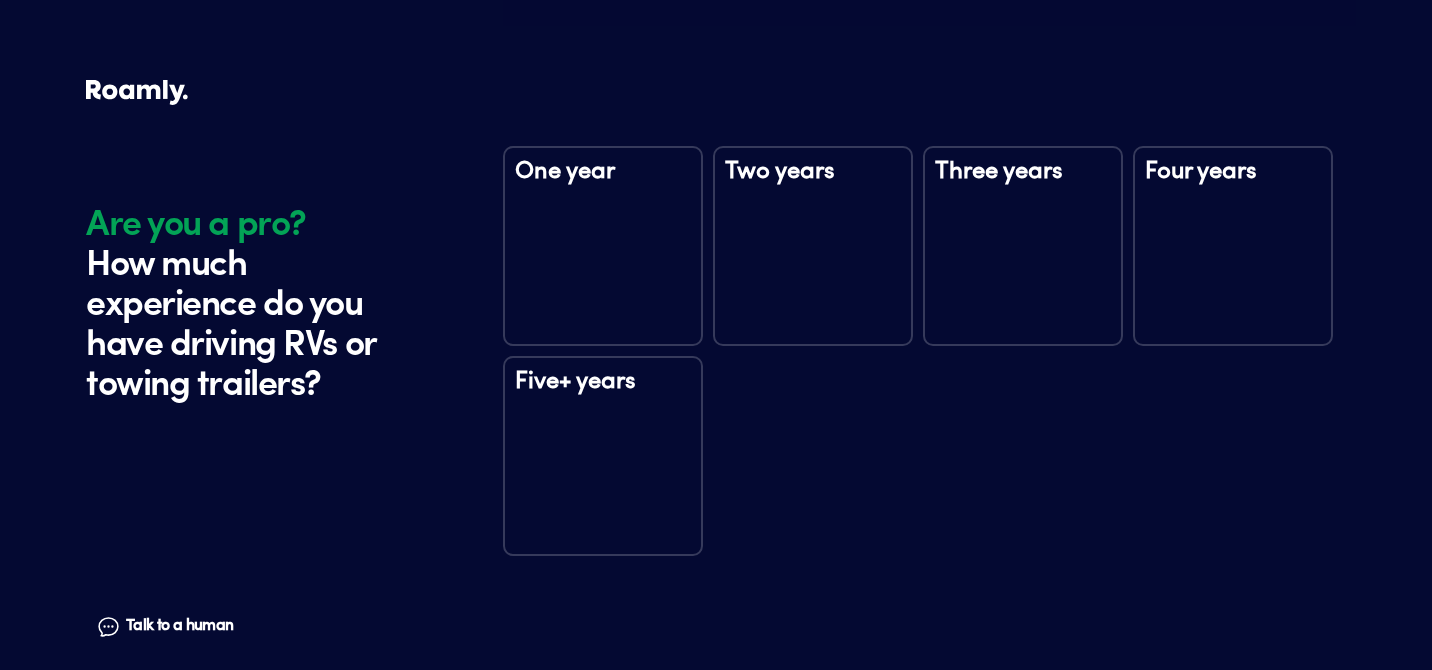 scroll, scrollTop: 2741, scrollLeft: 0, axis: vertical 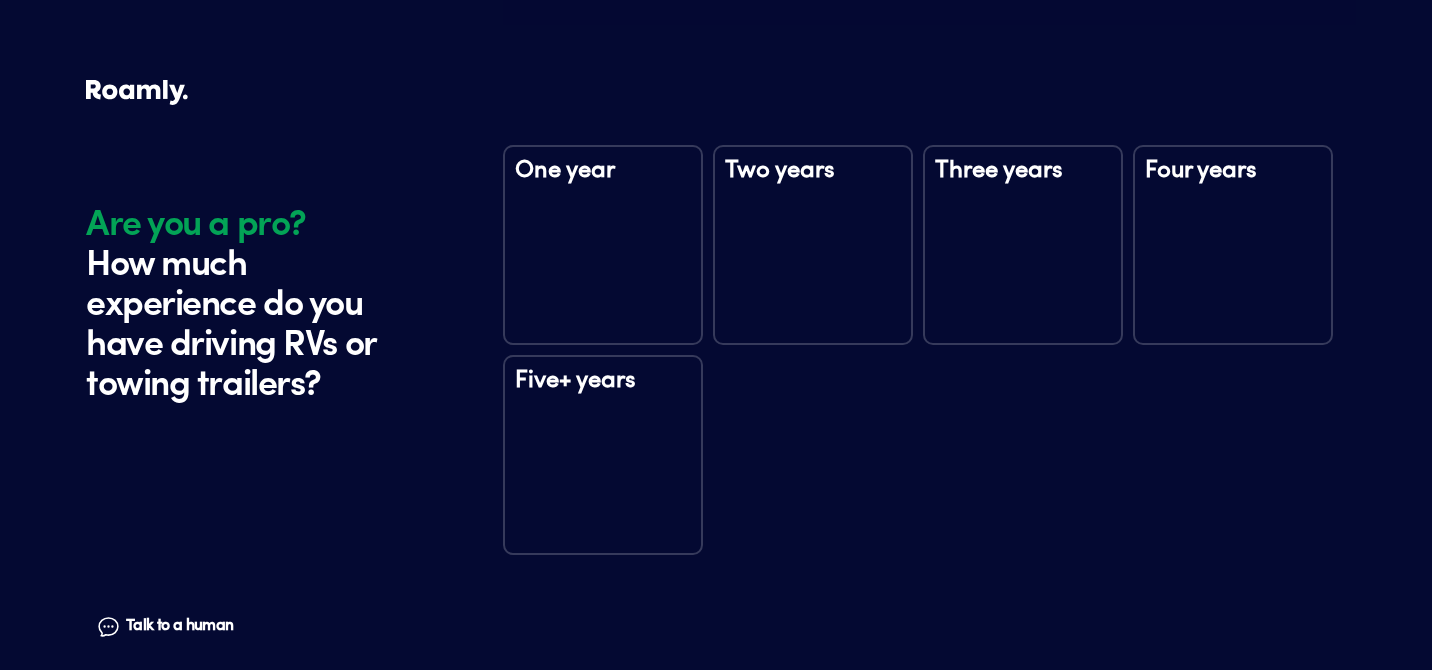 click on "Five+ years" at bounding box center [603, 455] 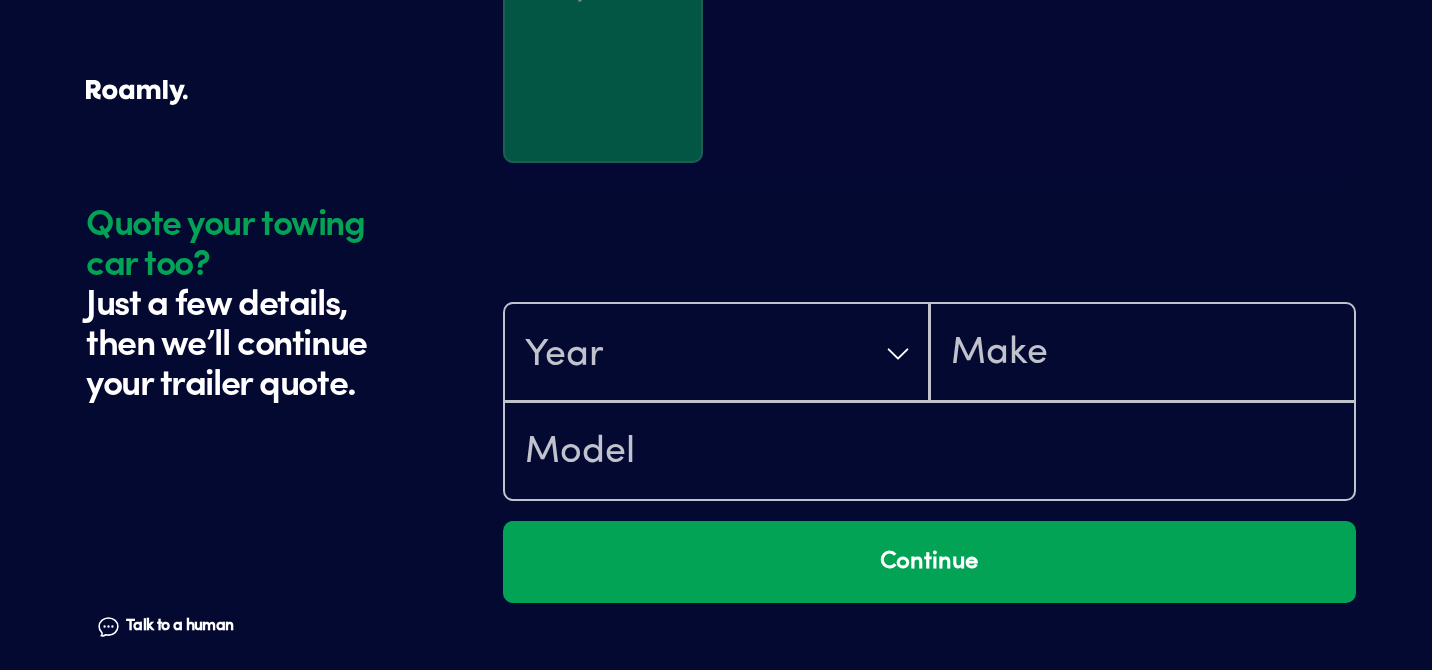 scroll, scrollTop: 3331, scrollLeft: 0, axis: vertical 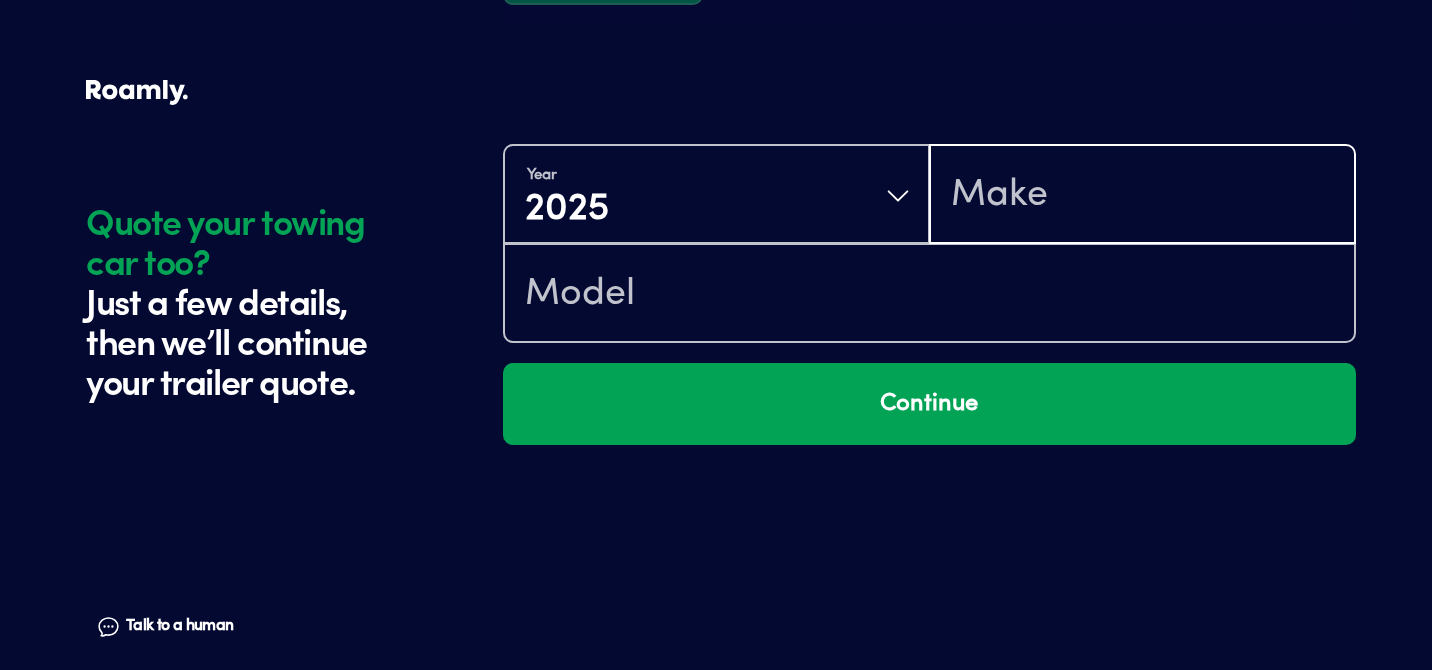 click at bounding box center [1142, 196] 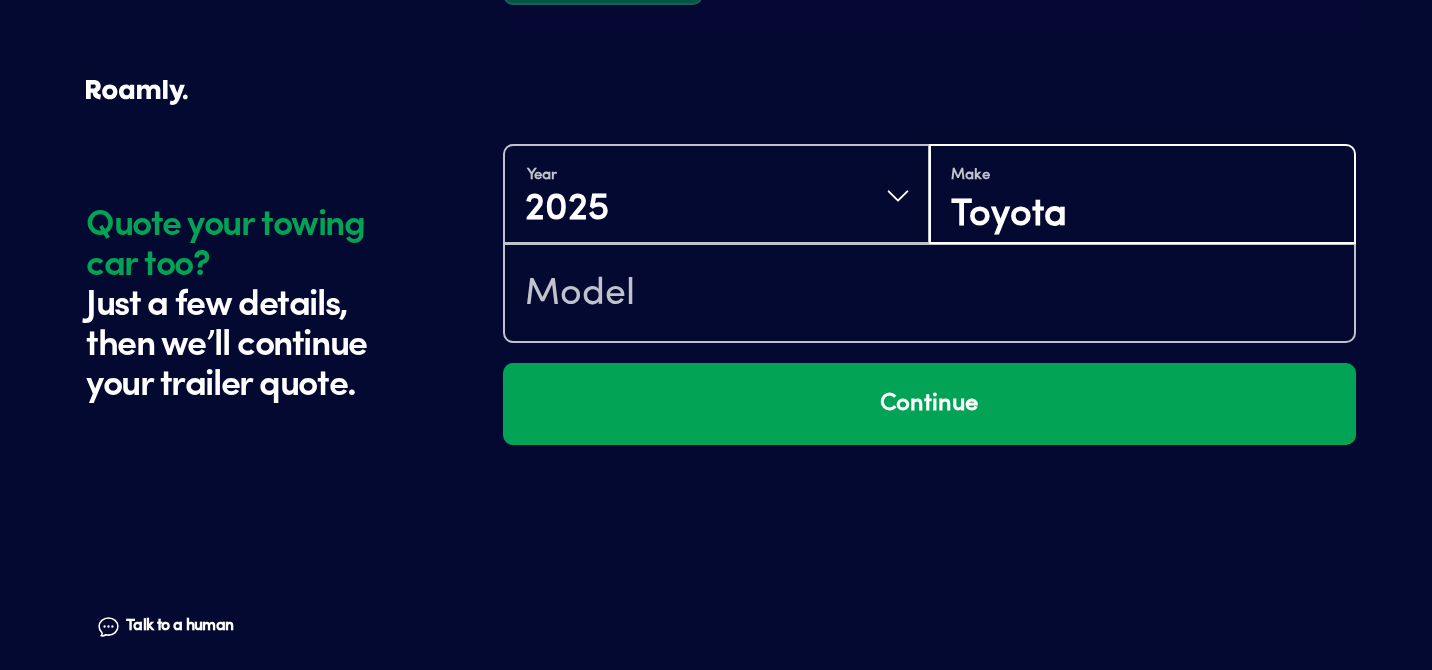 type on "Toyota" 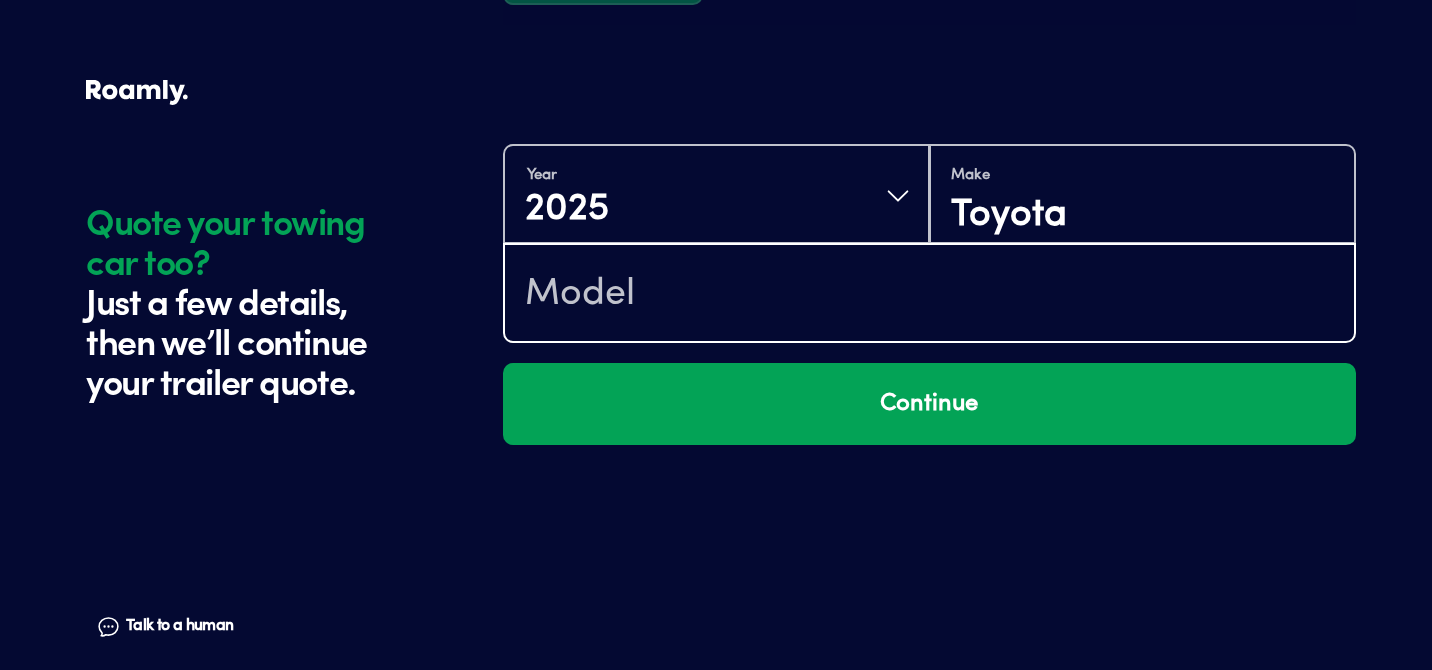 click at bounding box center (929, 295) 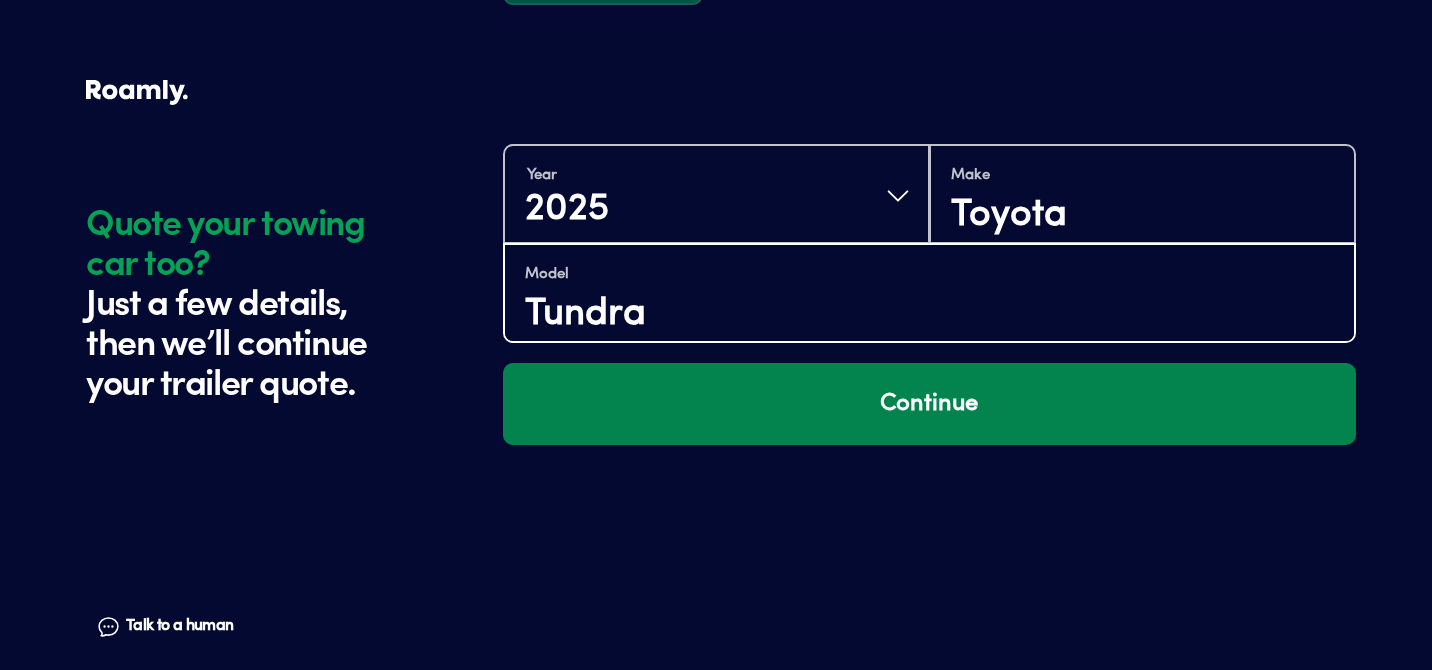type on "Tundra" 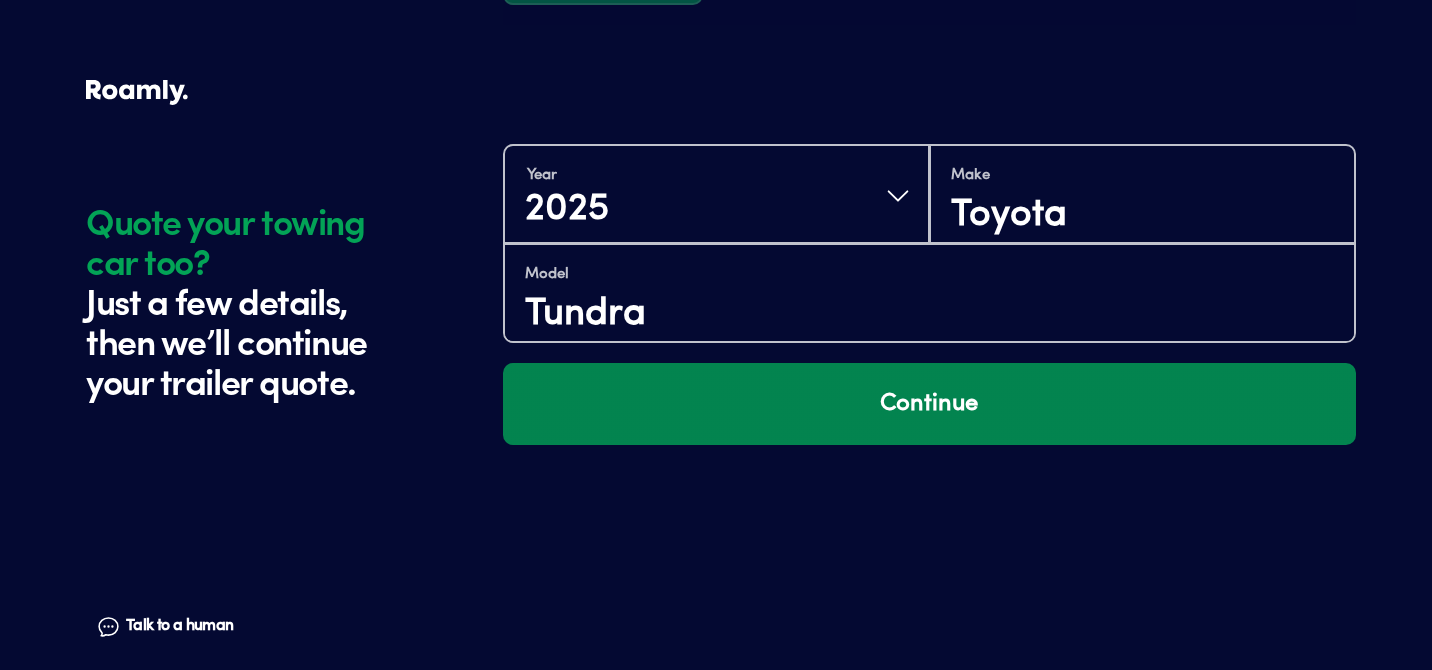 click on "Continue" at bounding box center (929, 404) 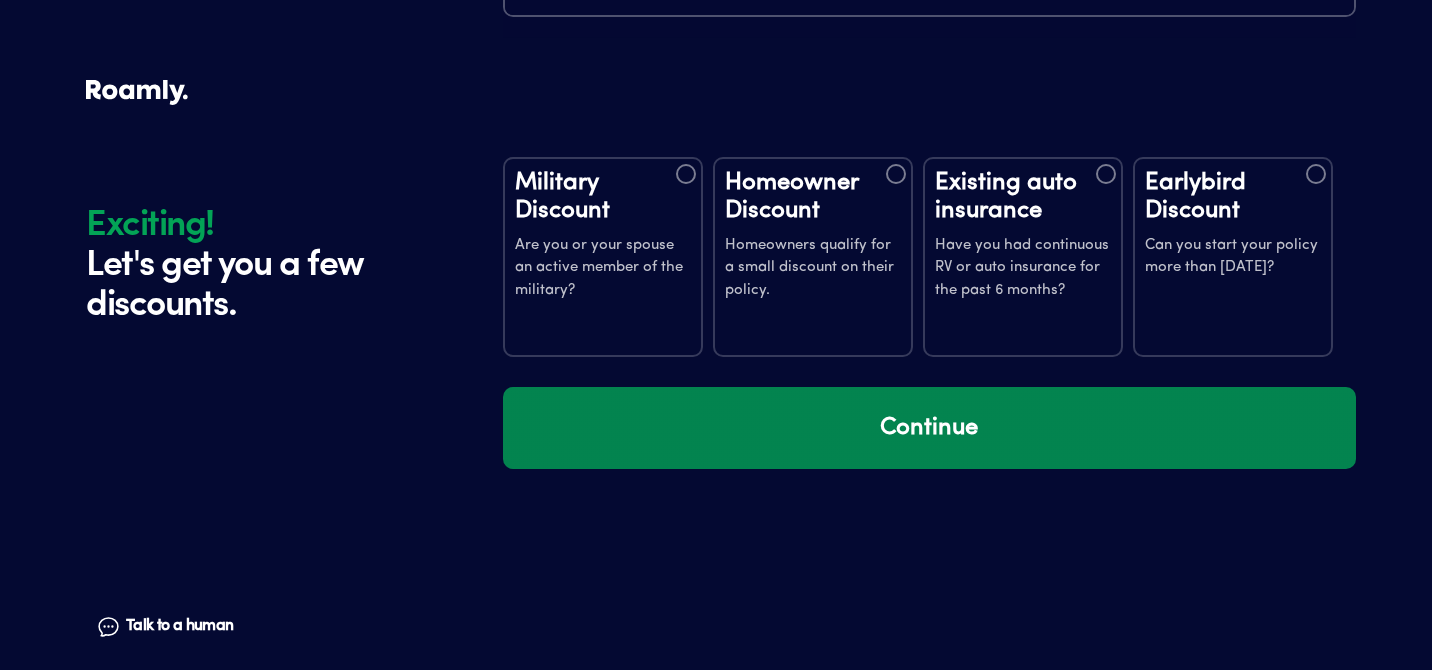 scroll, scrollTop: 3709, scrollLeft: 0, axis: vertical 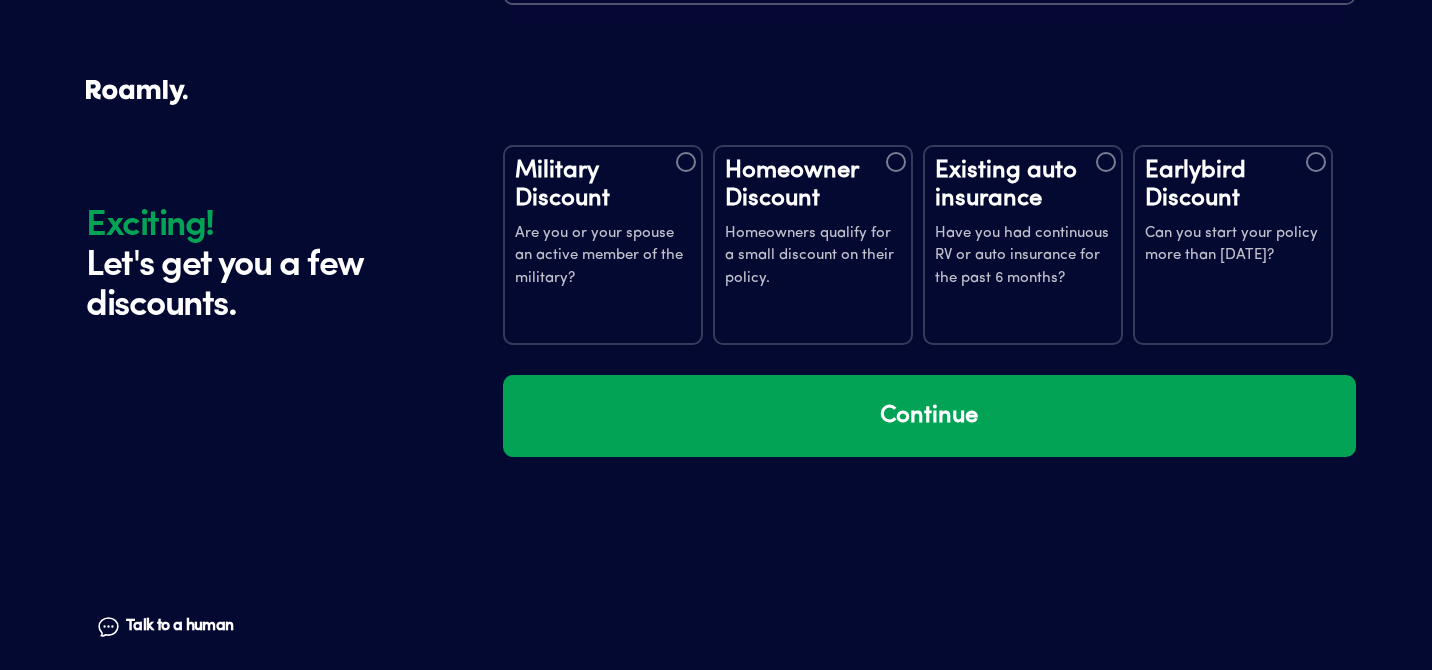 click on "Existing auto insurance" at bounding box center (1023, 185) 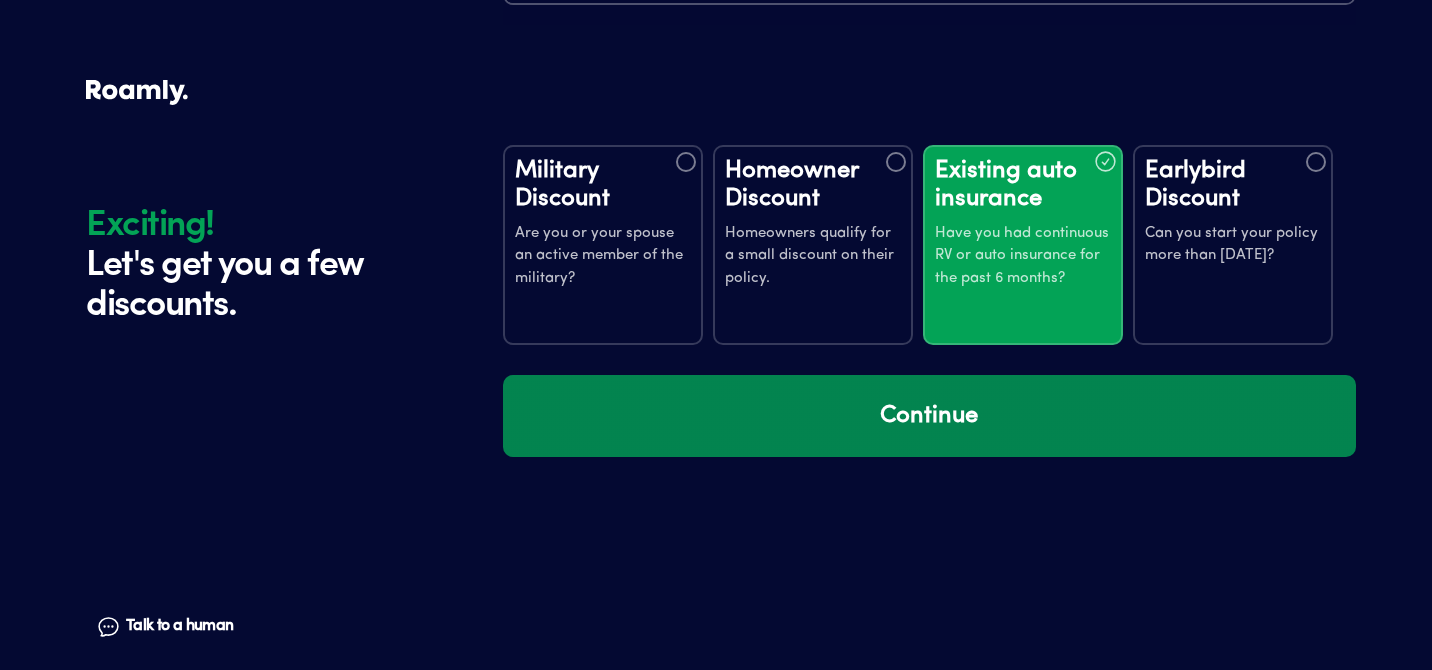 click on "Continue" at bounding box center (929, 416) 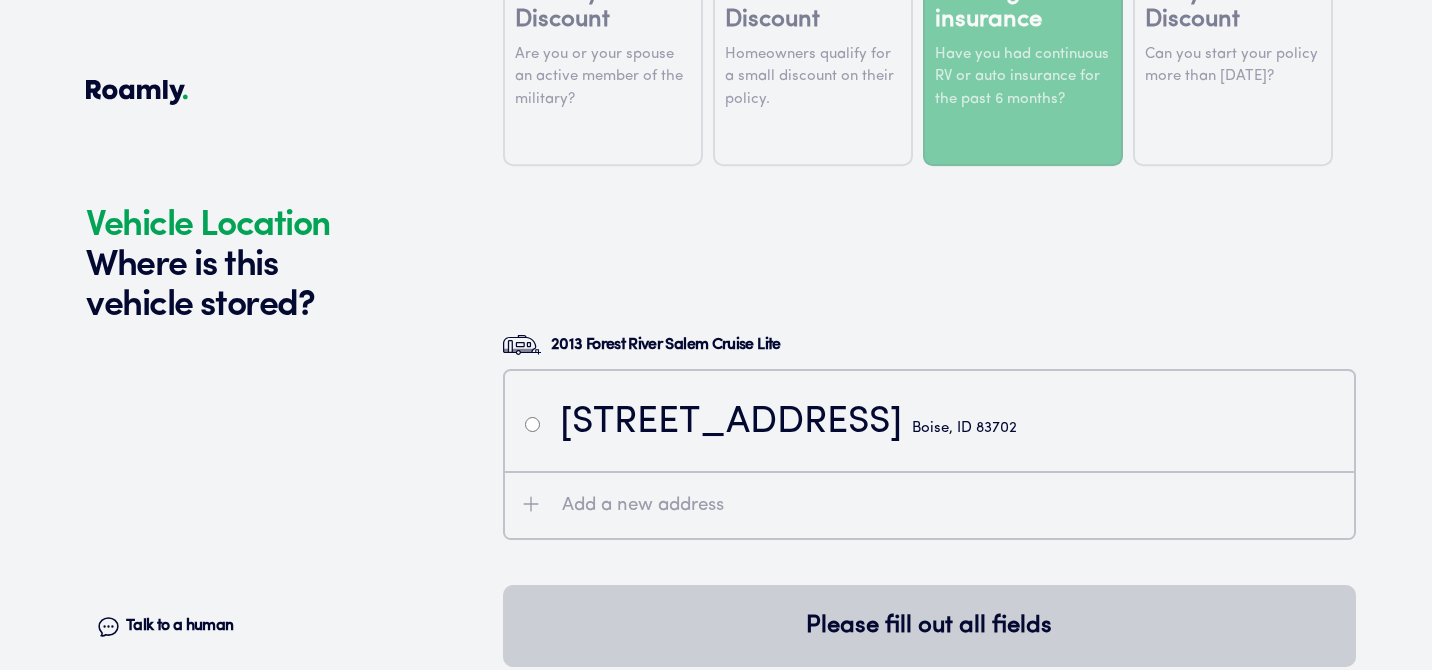 scroll, scrollTop: 4099, scrollLeft: 0, axis: vertical 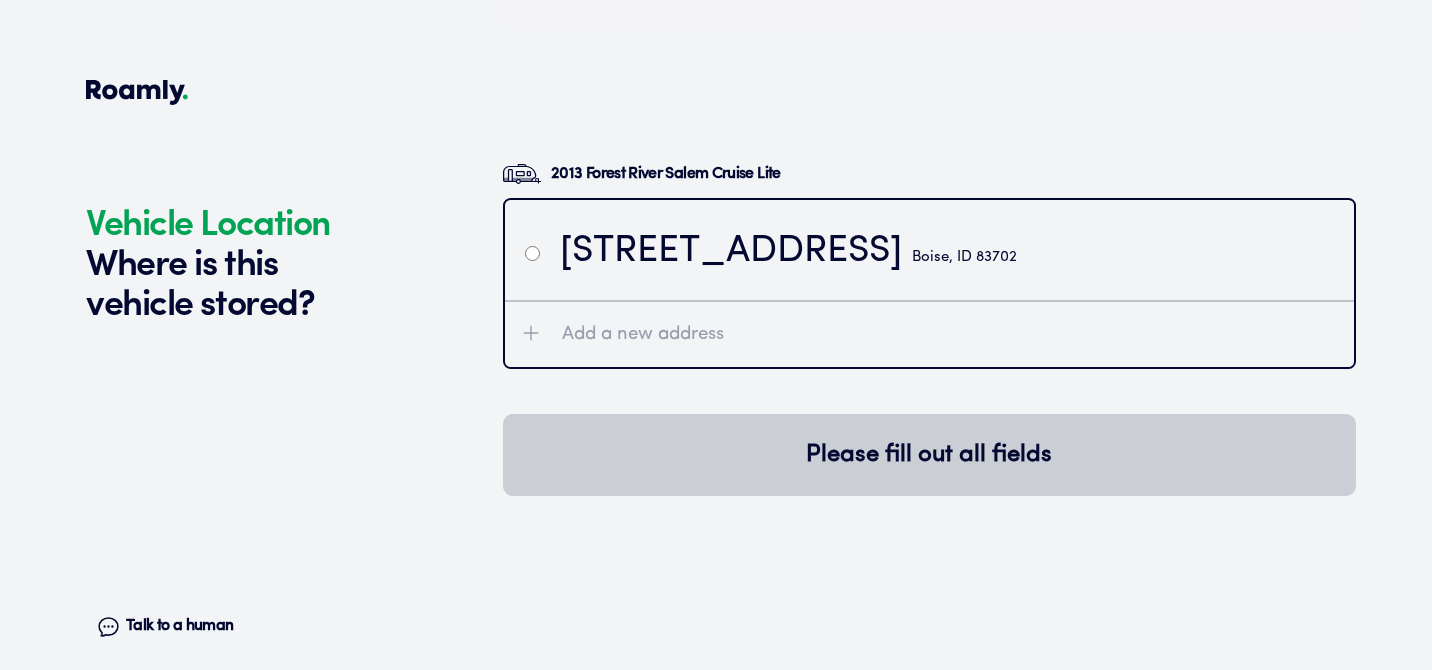 click on "[STREET_ADDRESS]" at bounding box center [788, 252] 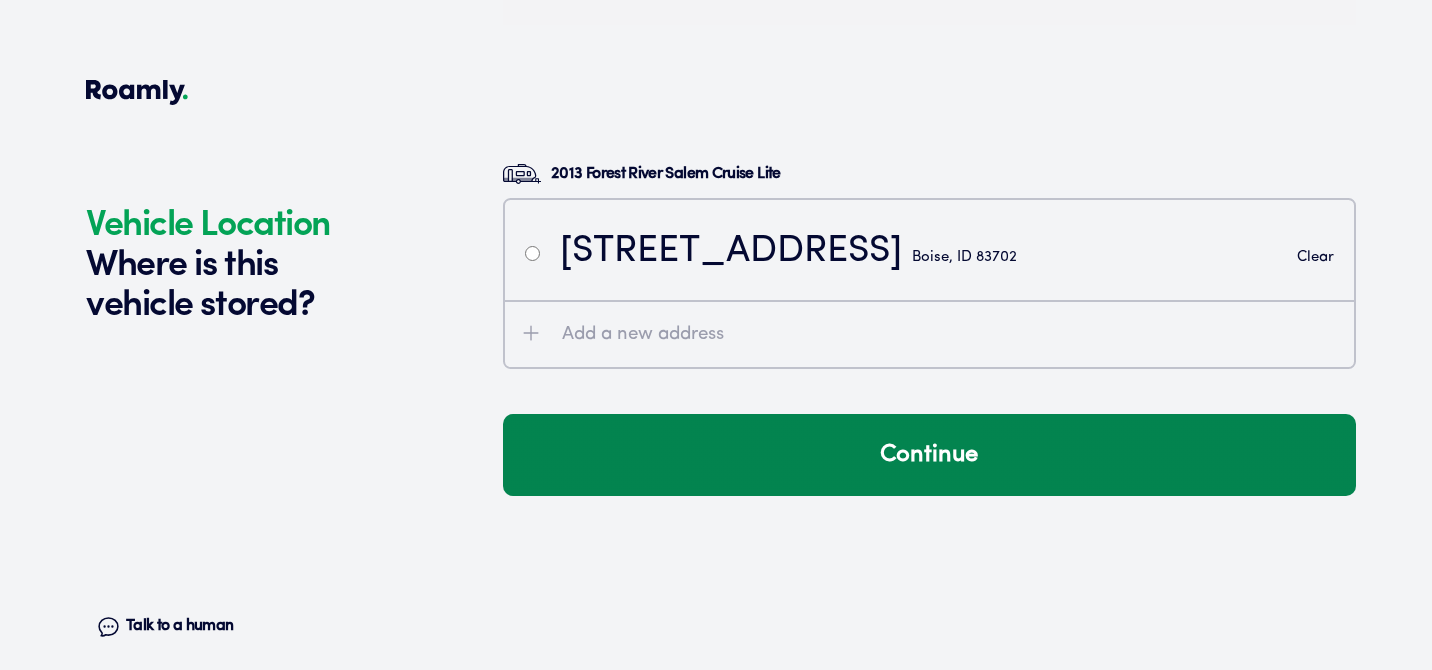 click on "Continue" at bounding box center (929, 455) 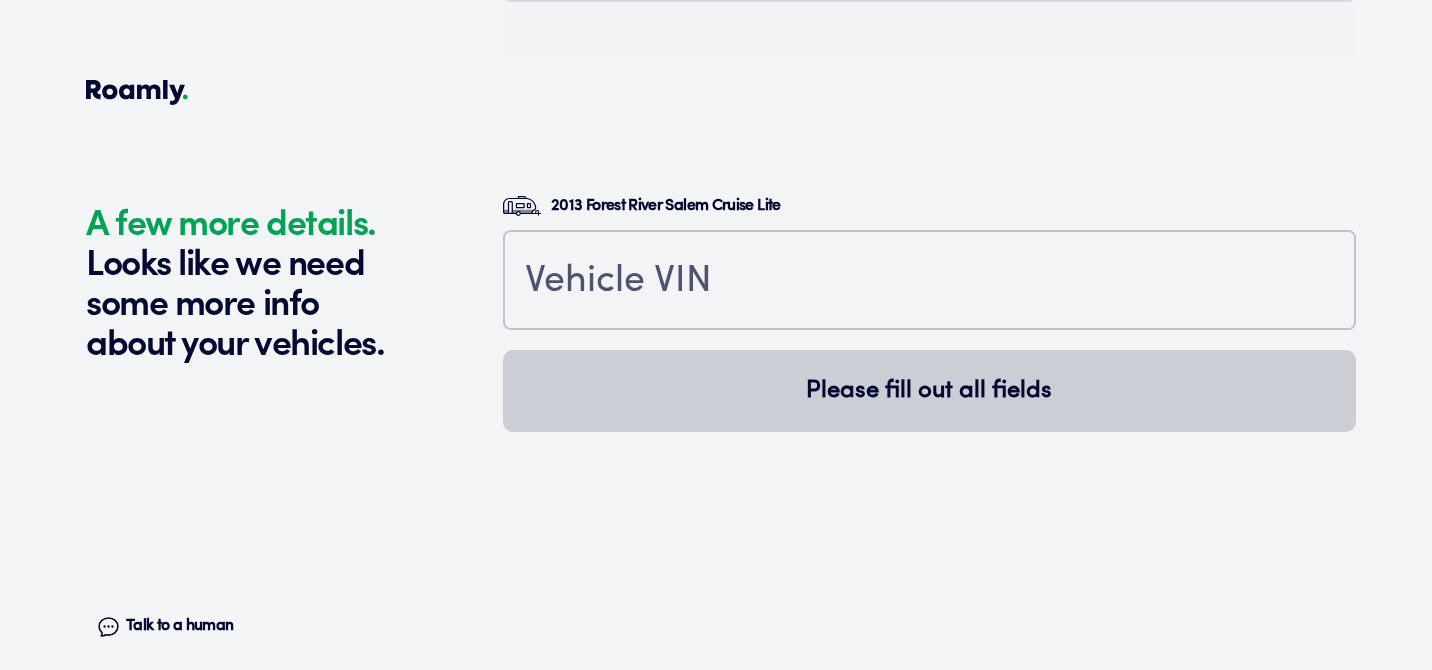 scroll, scrollTop: 4538, scrollLeft: 0, axis: vertical 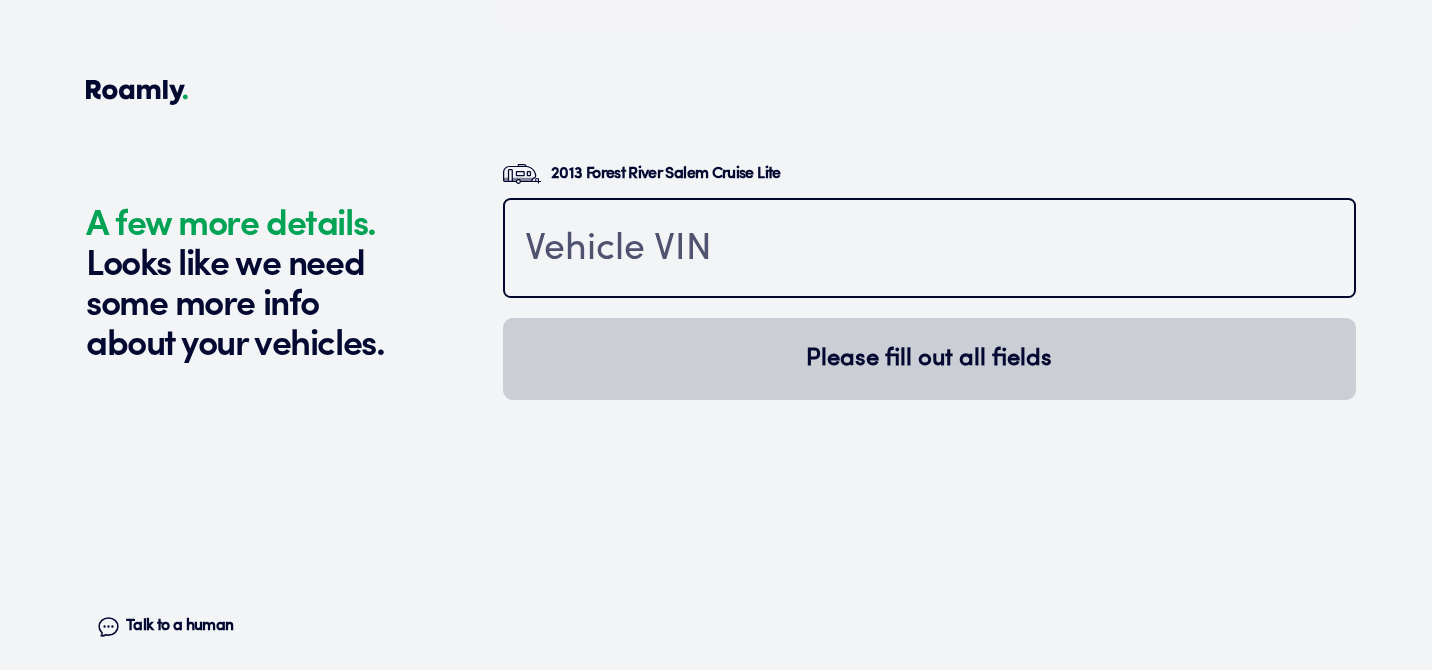 click at bounding box center [929, 250] 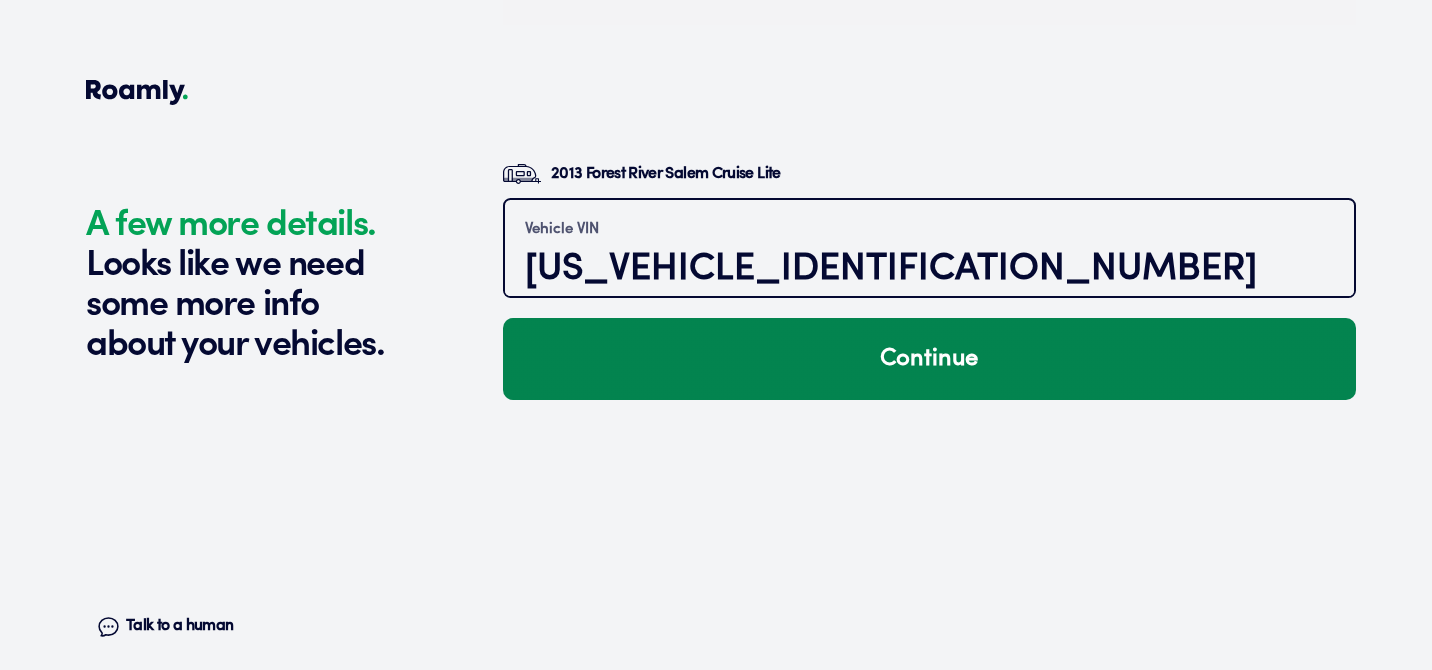 type on "[US_VEHICLE_IDENTIFICATION_NUMBER]" 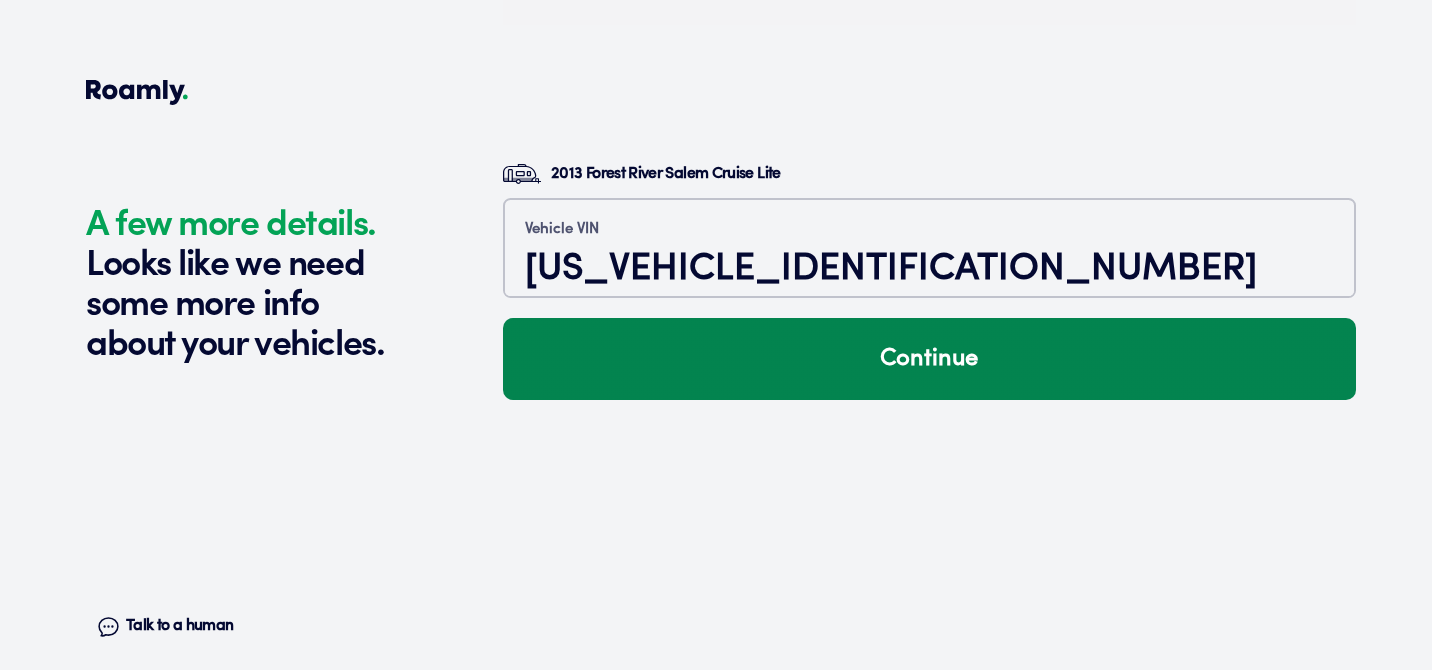click on "Continue" at bounding box center [929, 359] 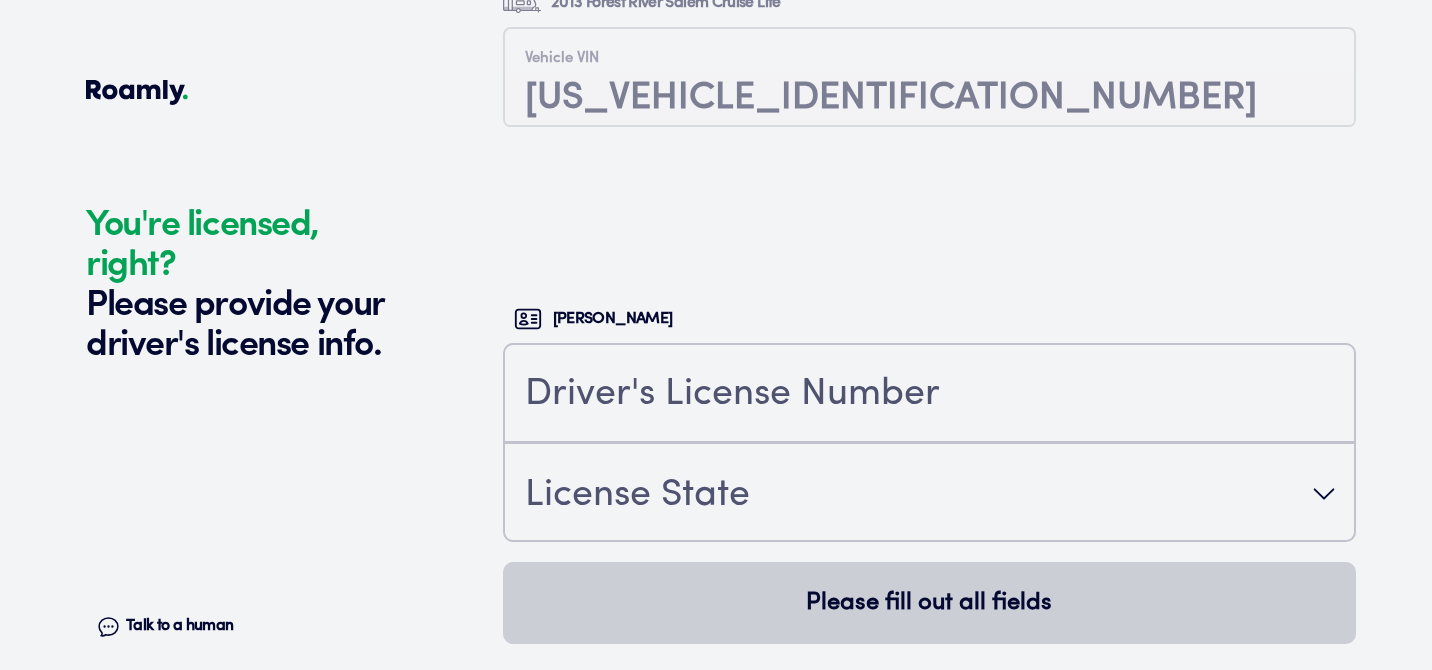 scroll, scrollTop: 4881, scrollLeft: 0, axis: vertical 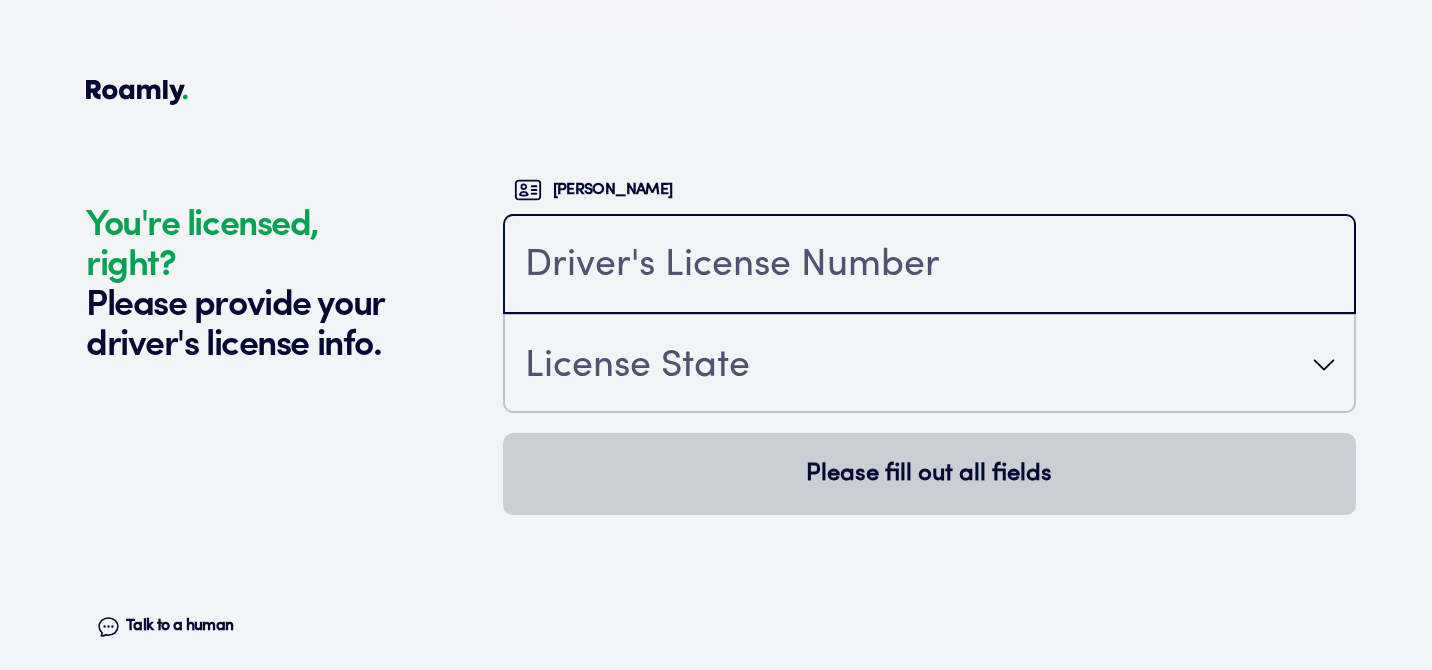 click at bounding box center [929, 266] 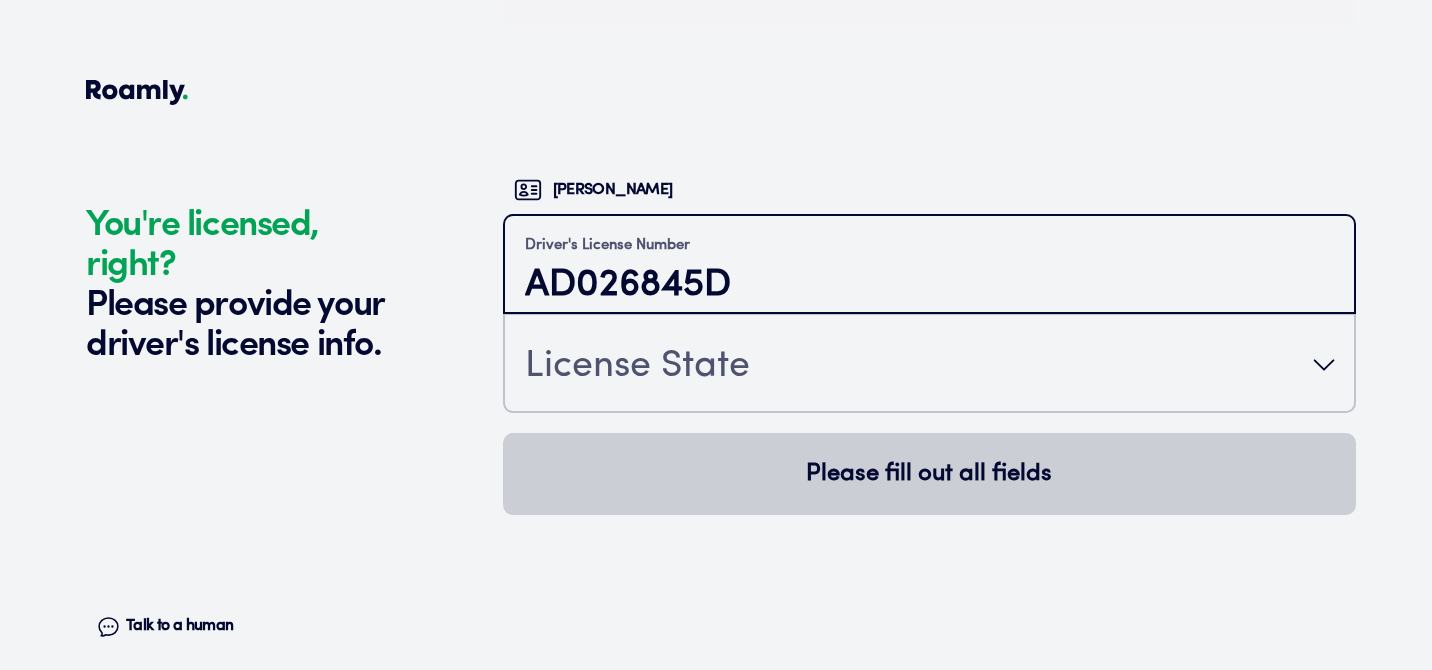 type on "AD026845D" 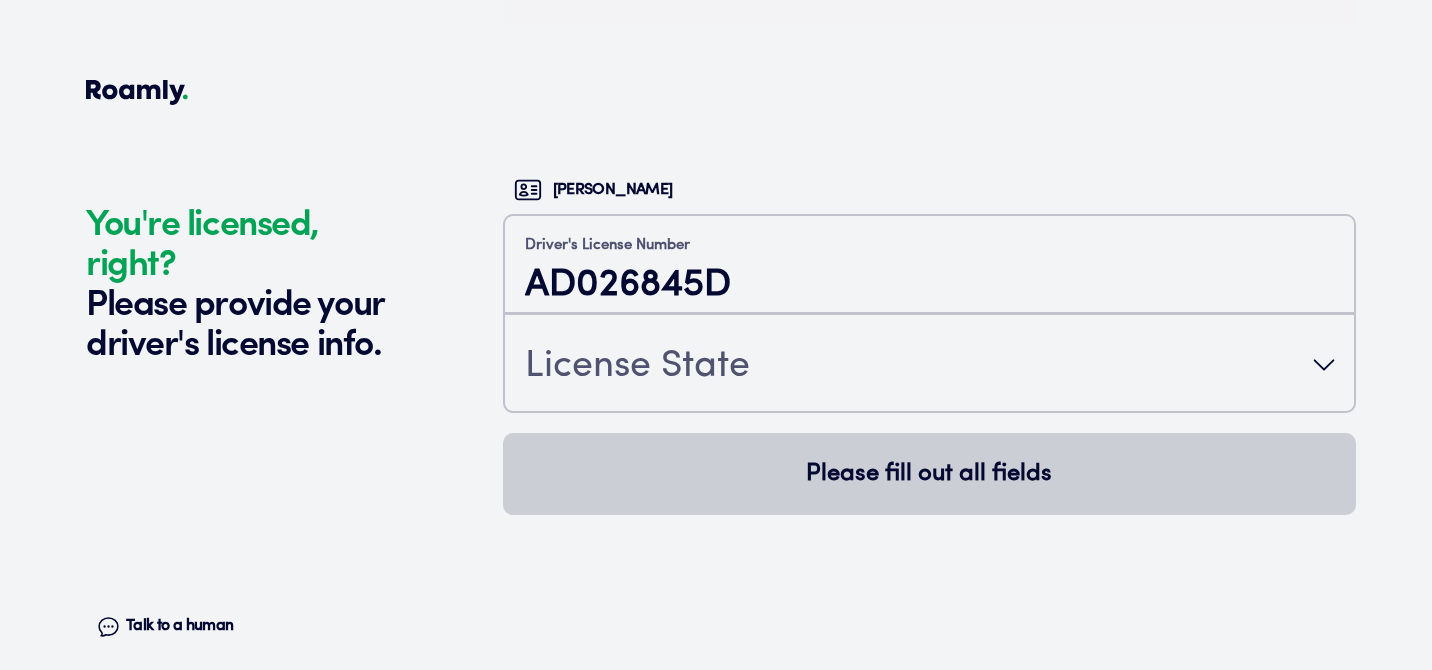 click on "License State" at bounding box center (929, 365) 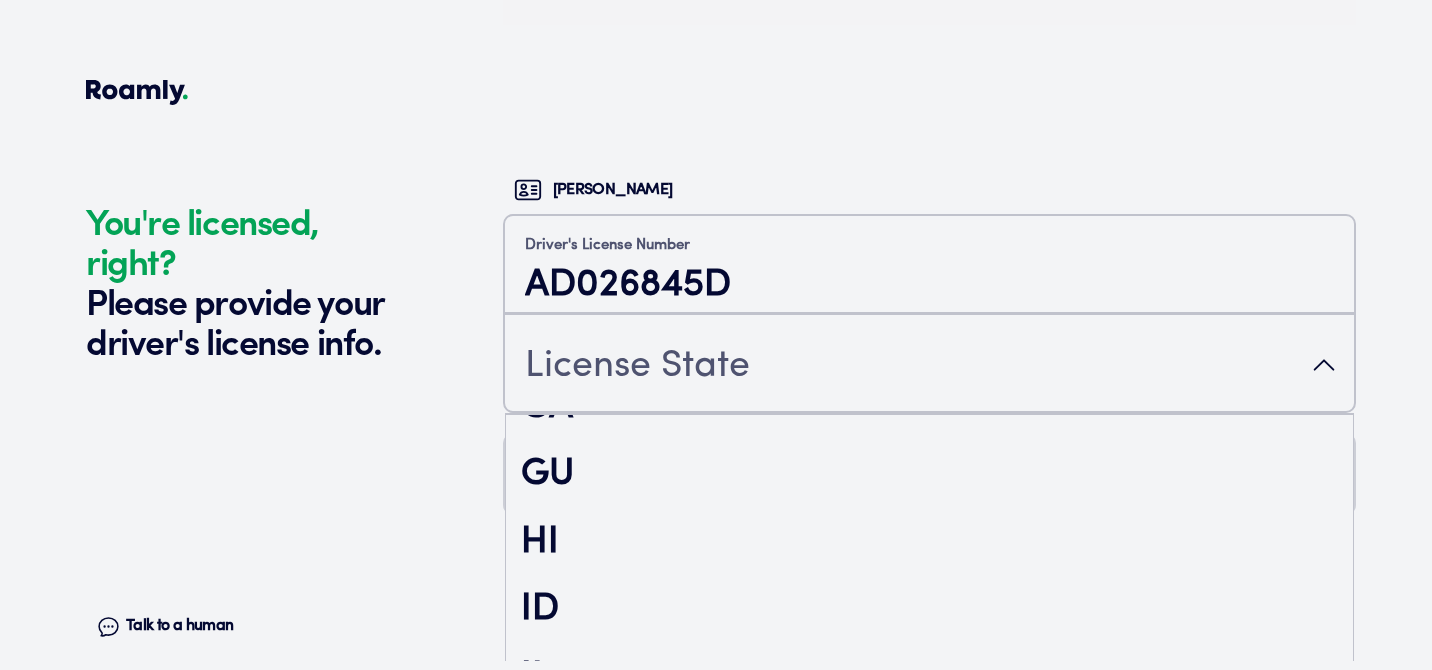 scroll, scrollTop: 853, scrollLeft: 0, axis: vertical 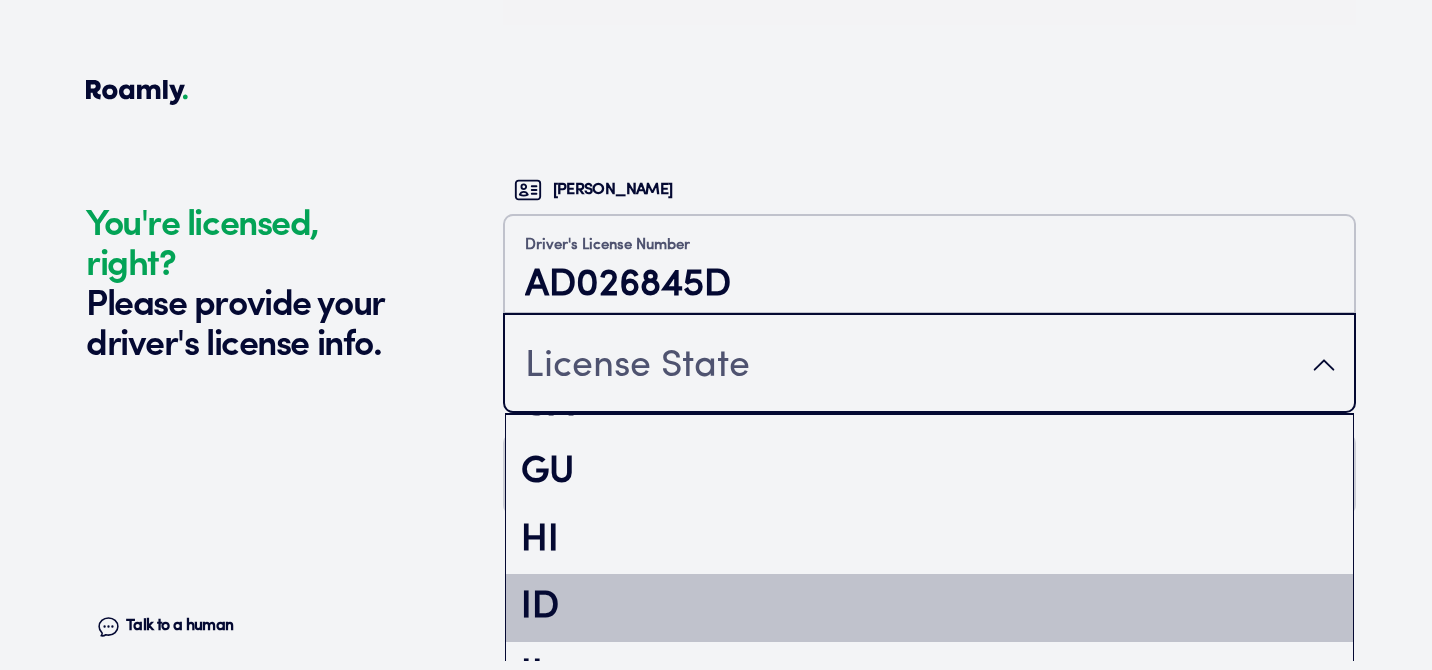 click on "ID" at bounding box center (929, 608) 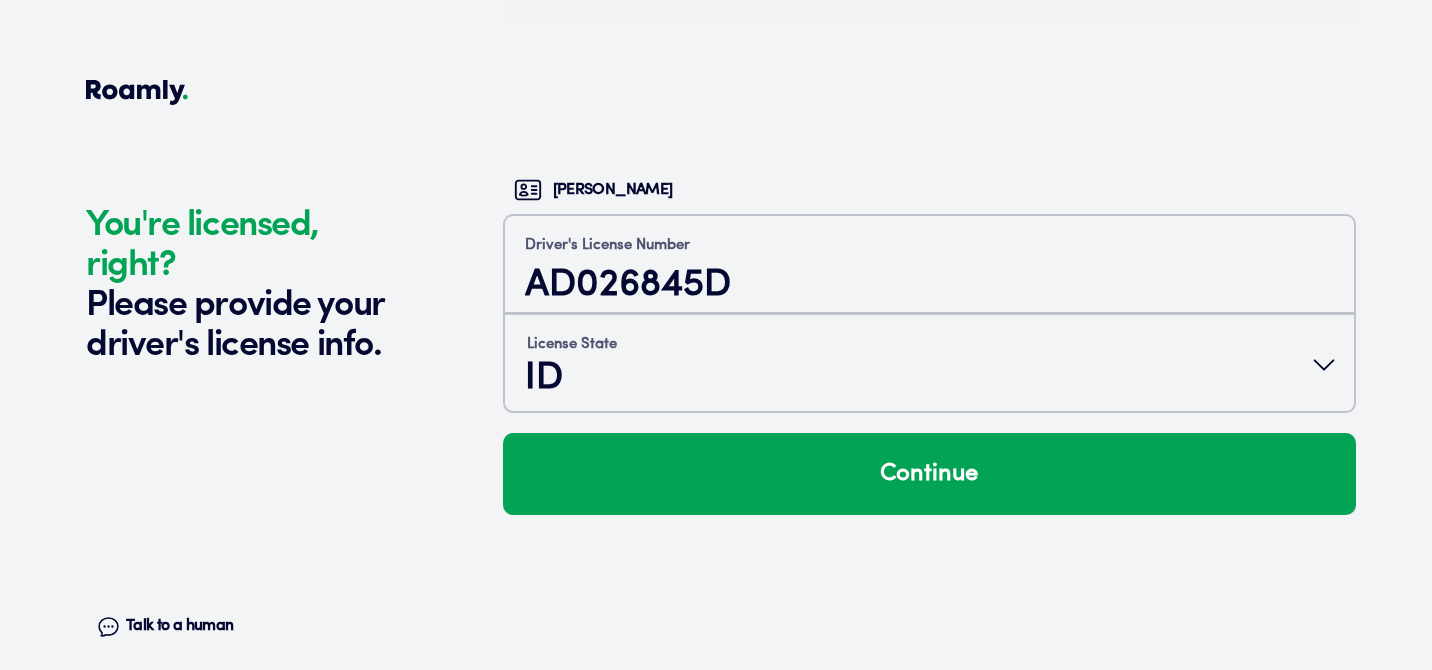 click at bounding box center (223, 474) 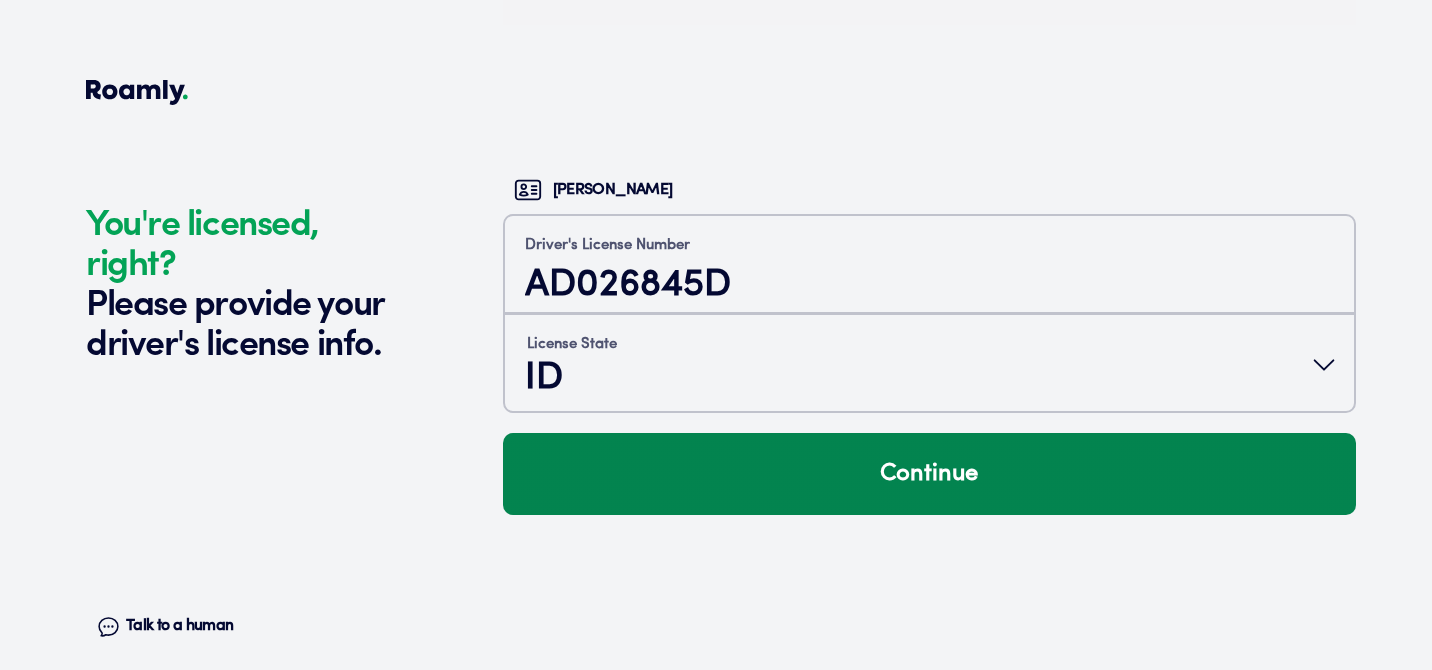 click on "Continue" at bounding box center [929, 474] 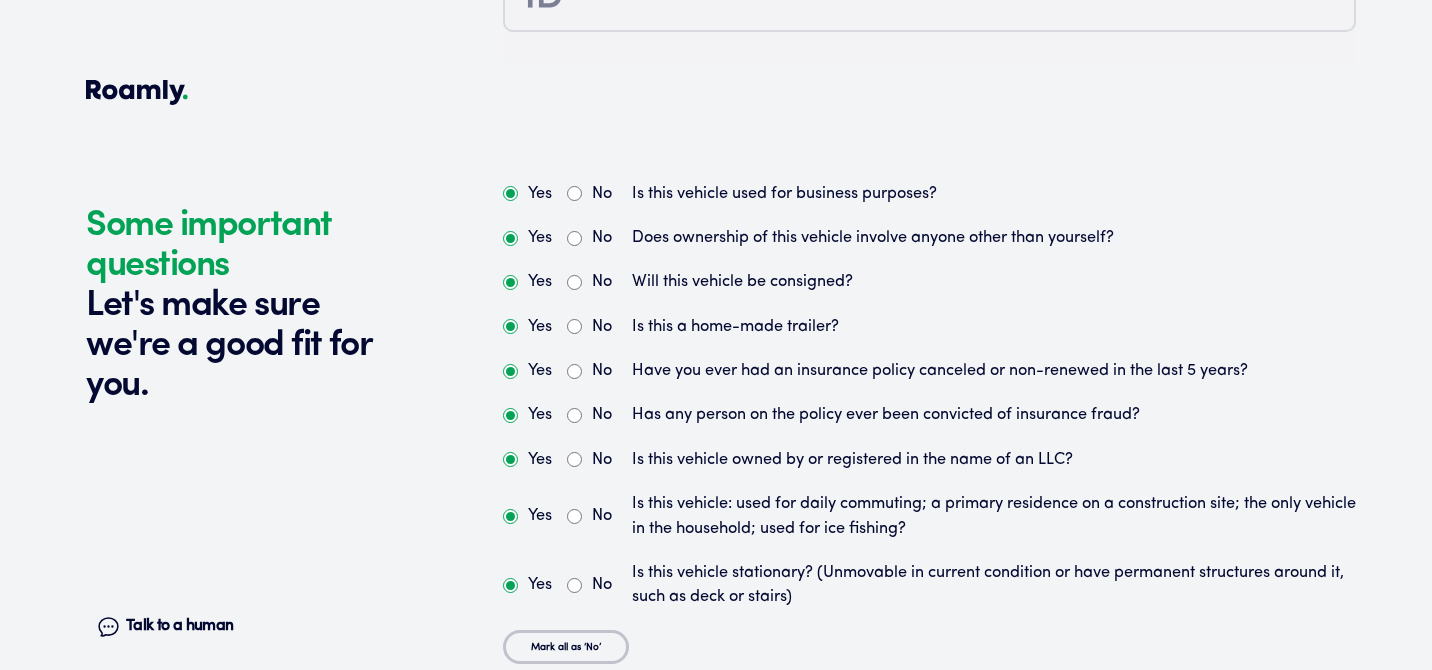 scroll, scrollTop: 5343, scrollLeft: 0, axis: vertical 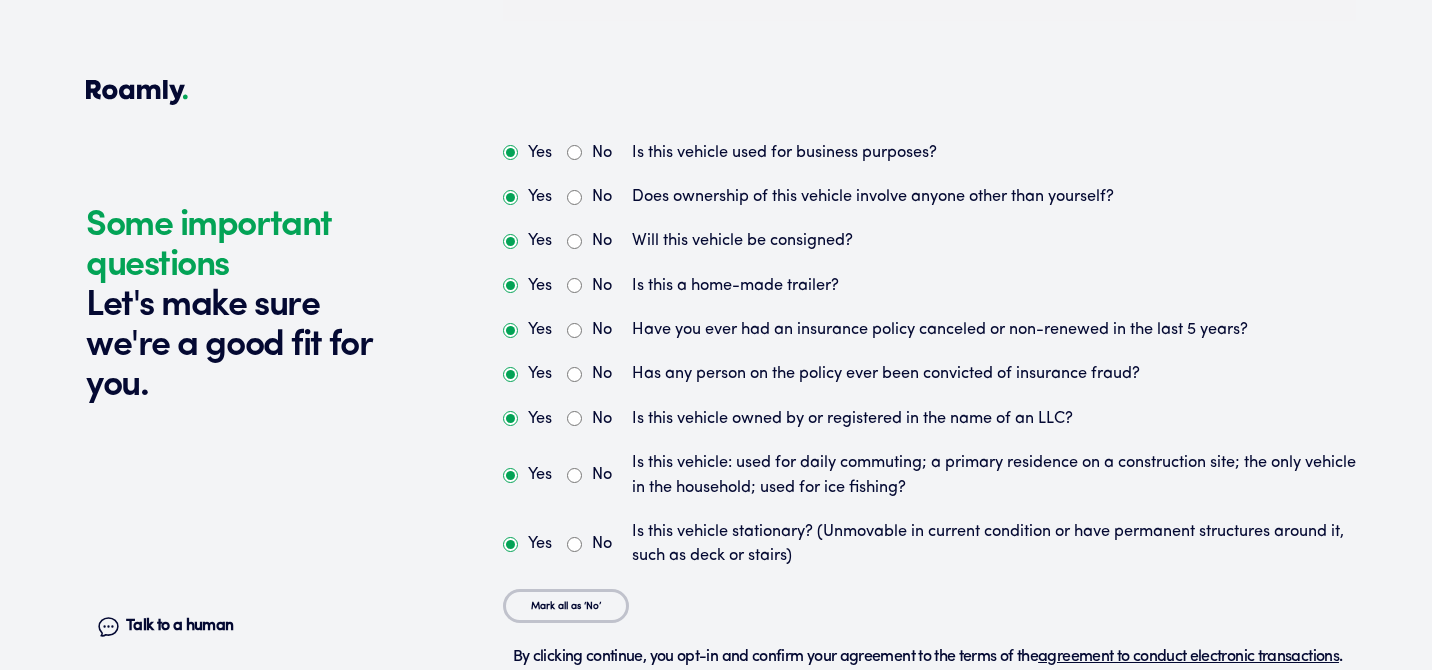 click on "No" at bounding box center [589, 153] 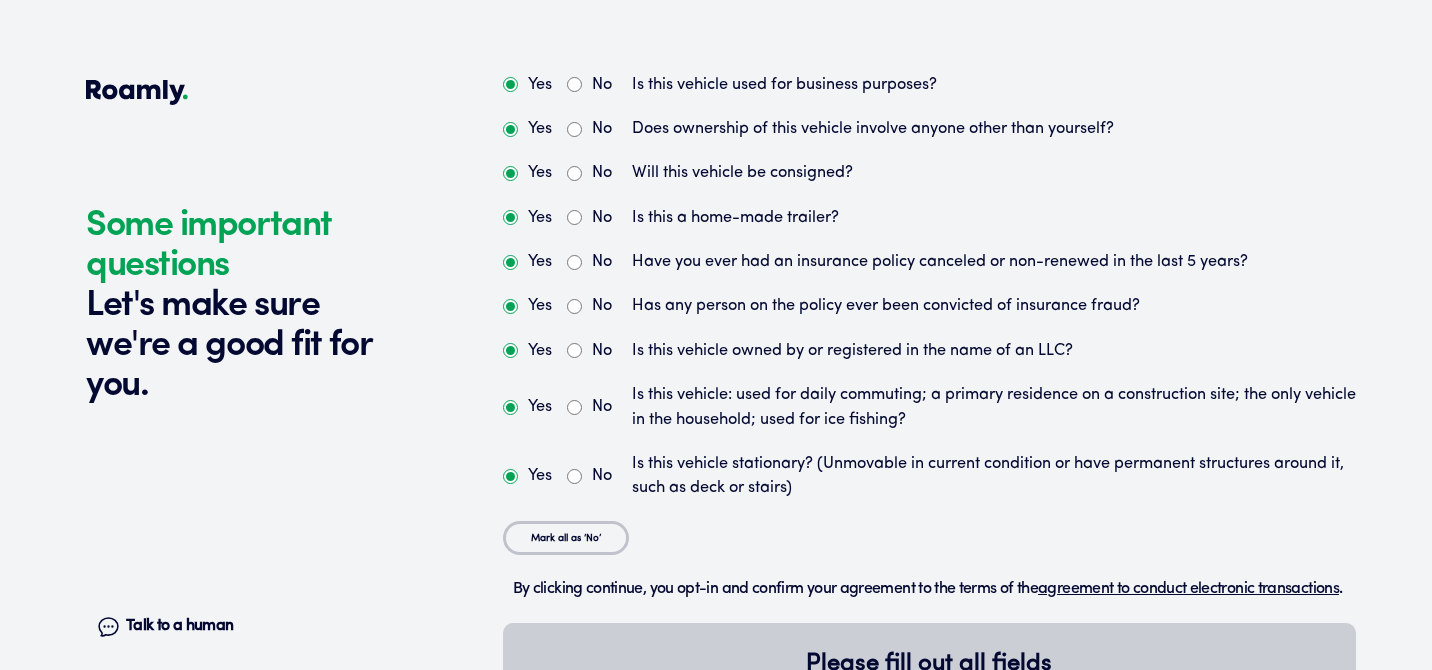 scroll, scrollTop: 5415, scrollLeft: 0, axis: vertical 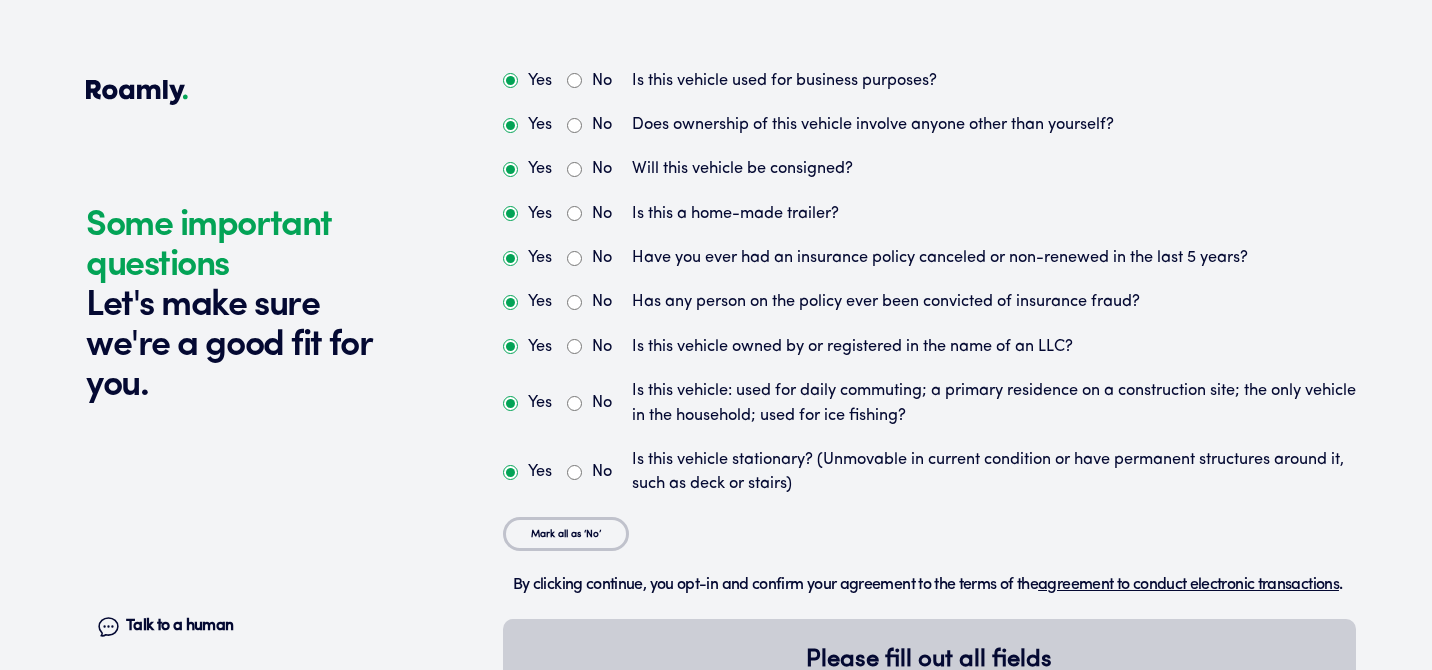 click on "No" at bounding box center [574, 472] 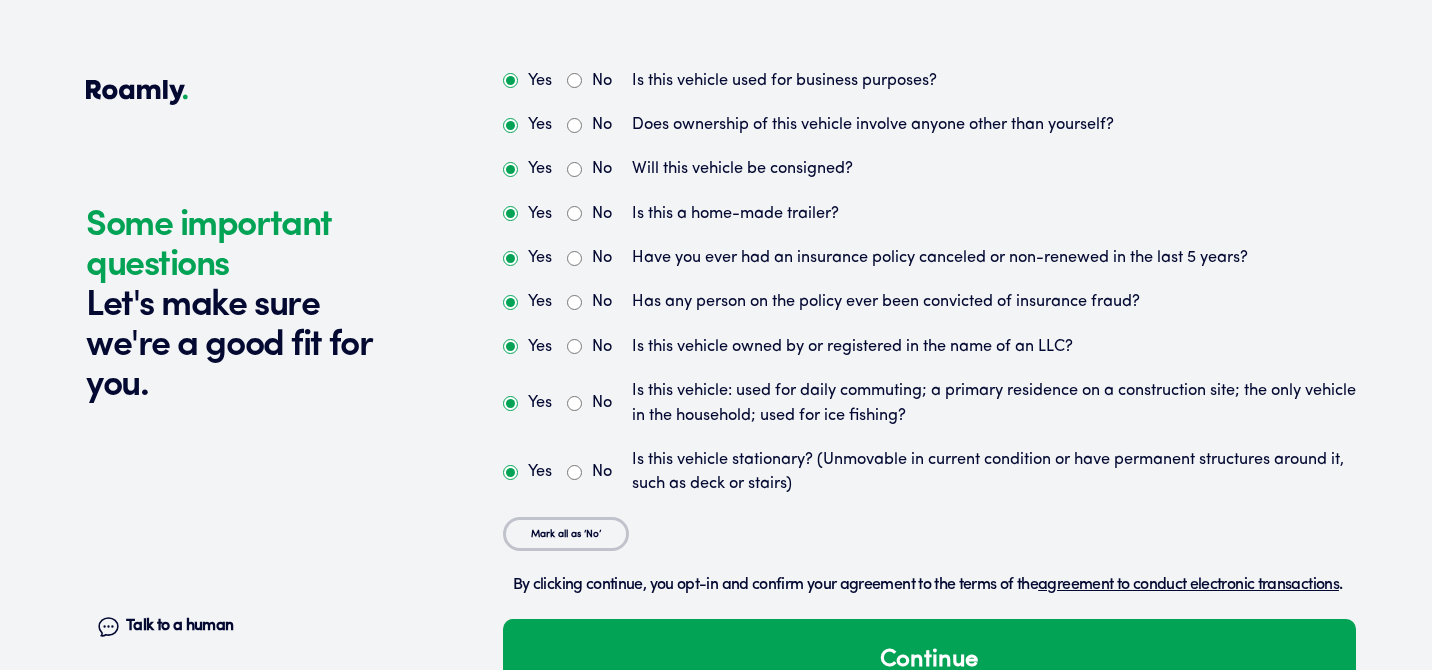 scroll, scrollTop: 5503, scrollLeft: 0, axis: vertical 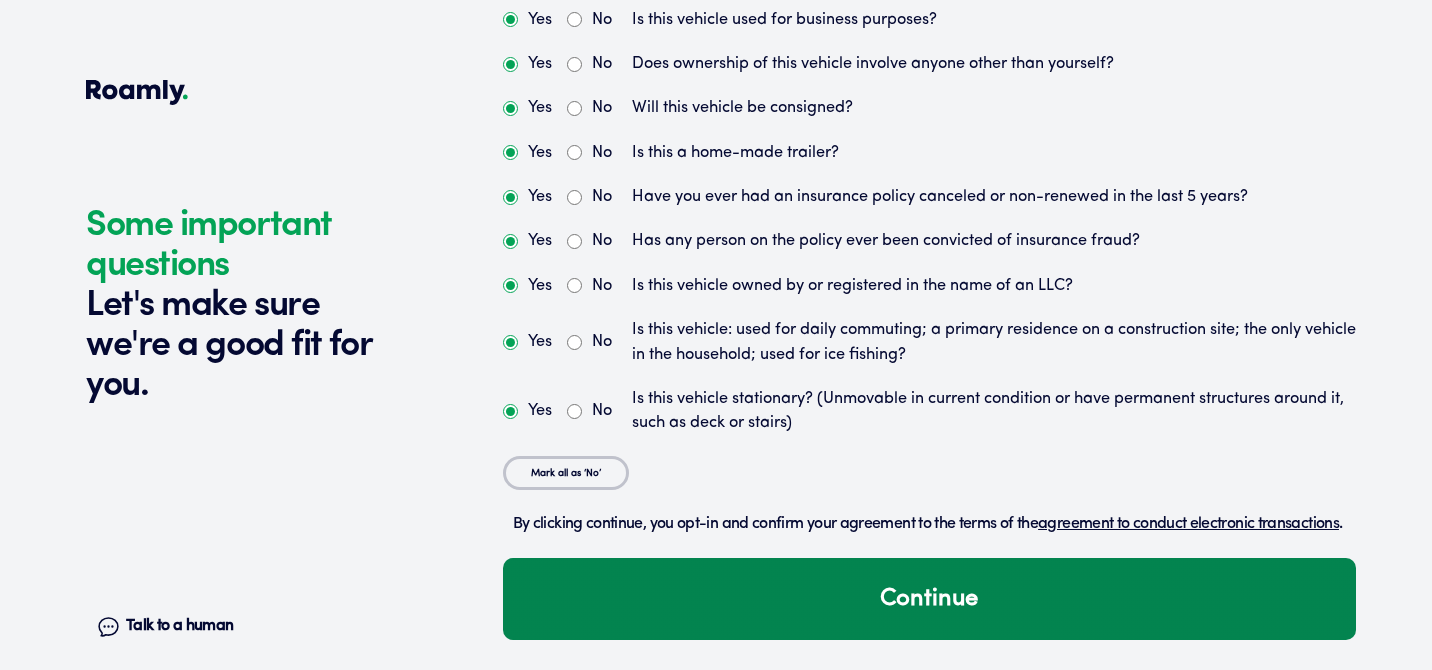 click on "Continue" at bounding box center (929, 599) 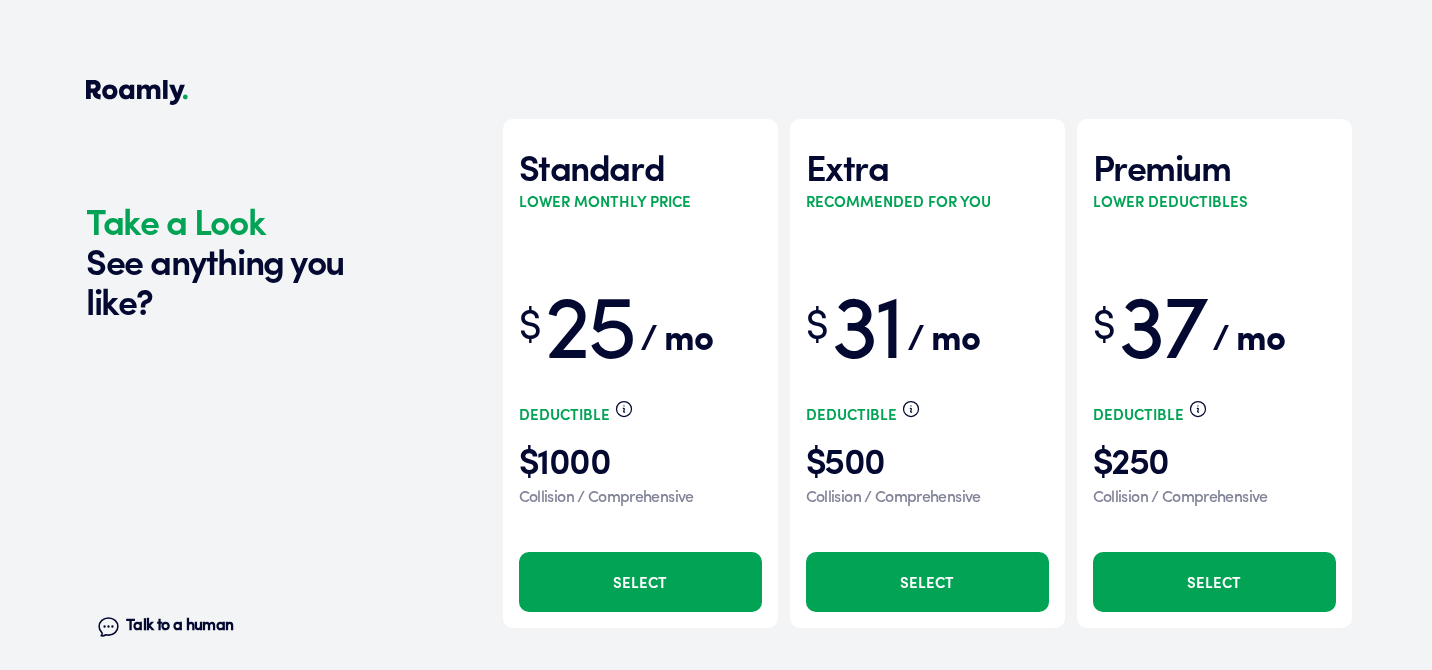 scroll, scrollTop: 6114, scrollLeft: 0, axis: vertical 